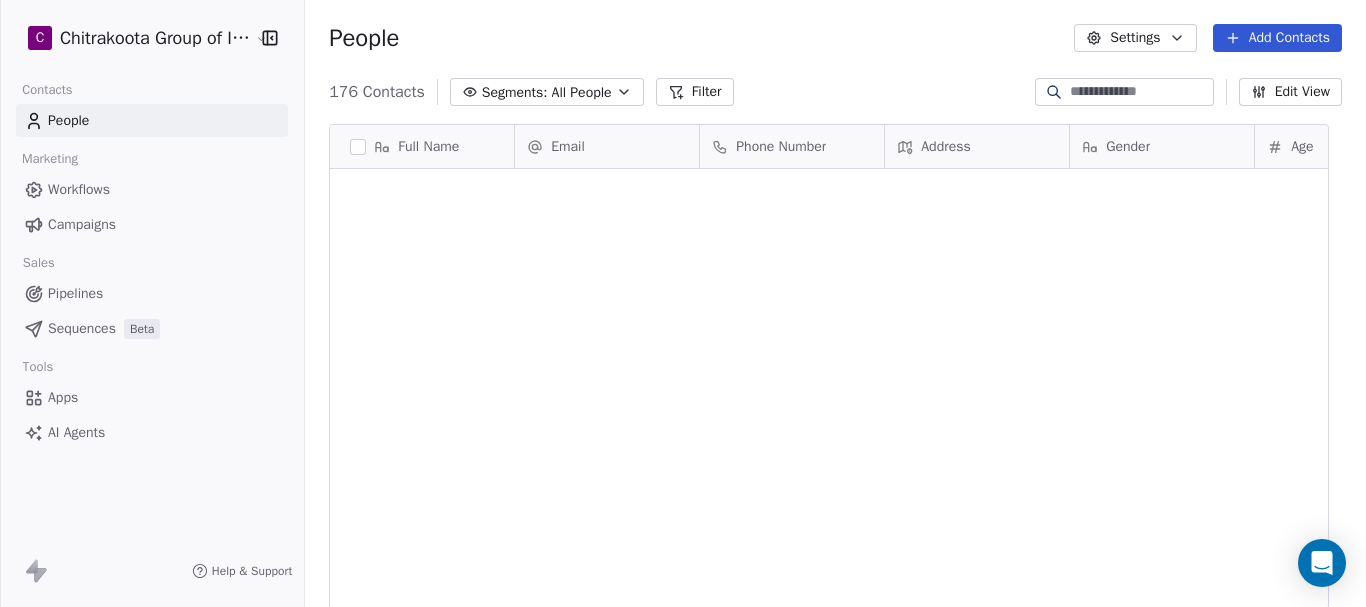 click at bounding box center (1140, 92) 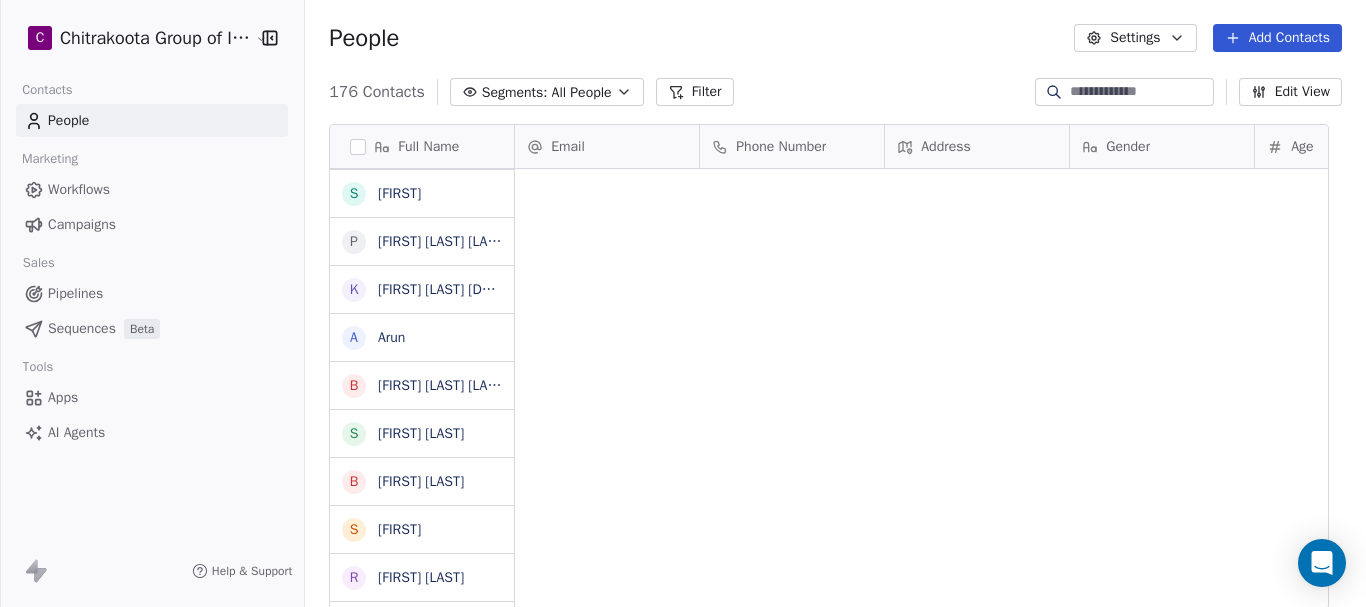 scroll, scrollTop: 3600, scrollLeft: 0, axis: vertical 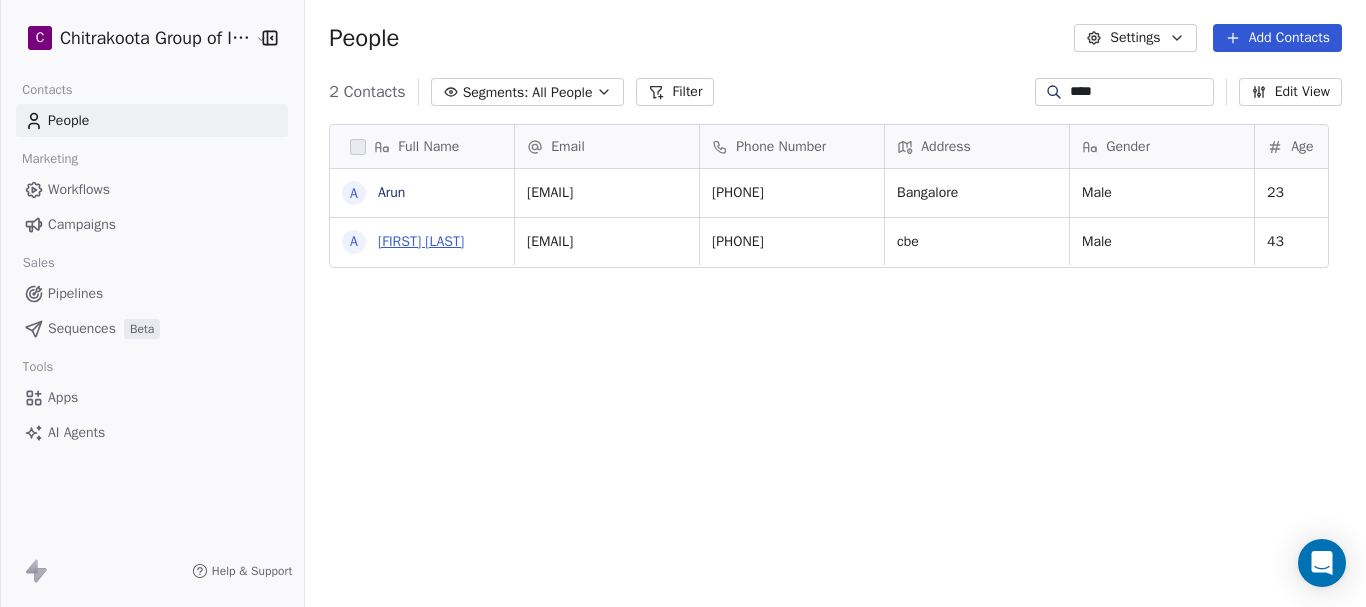 type on "****" 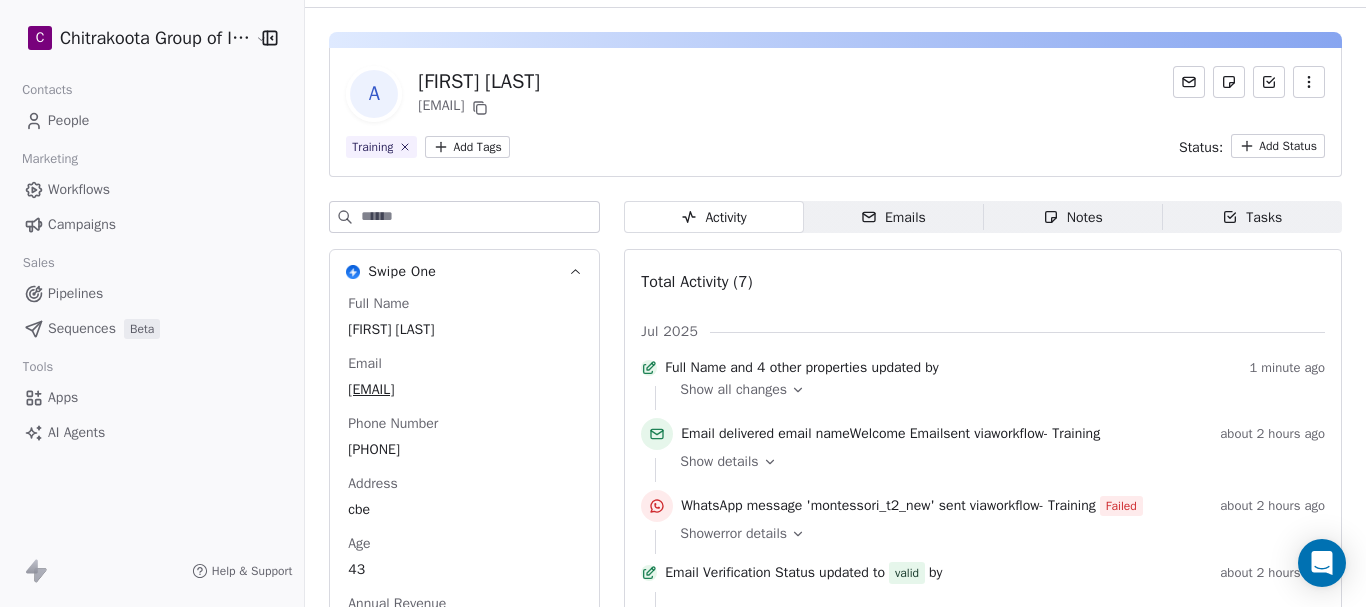 scroll, scrollTop: 0, scrollLeft: 0, axis: both 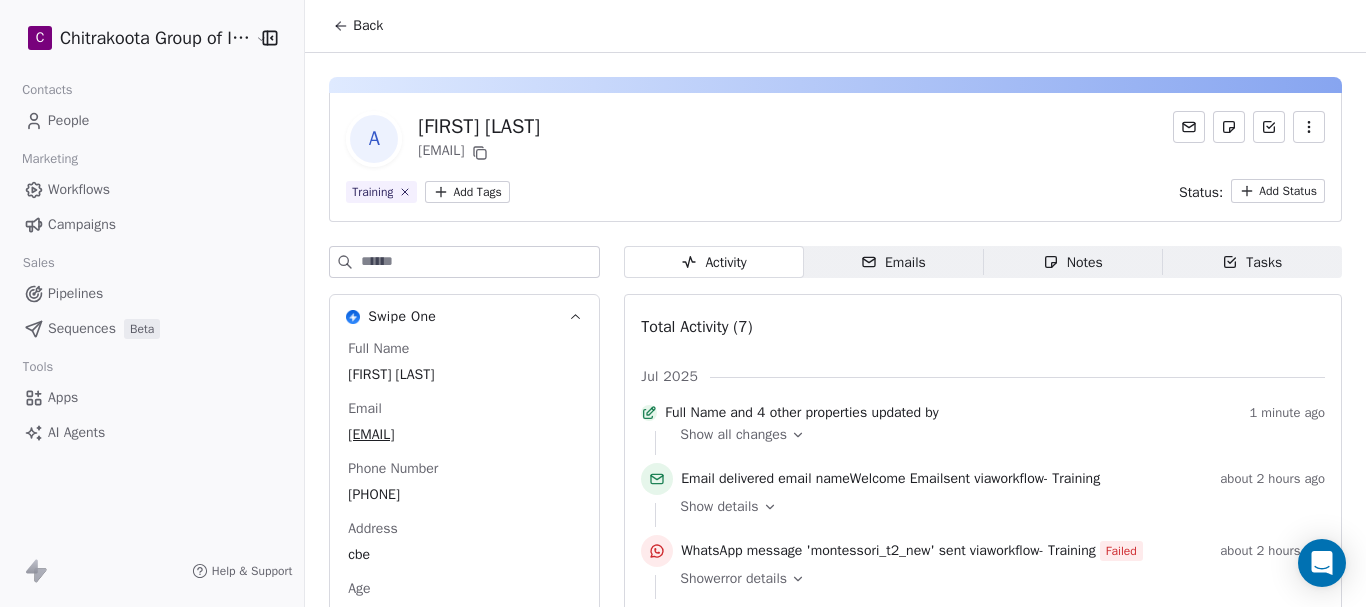 click on "Back" at bounding box center (358, 26) 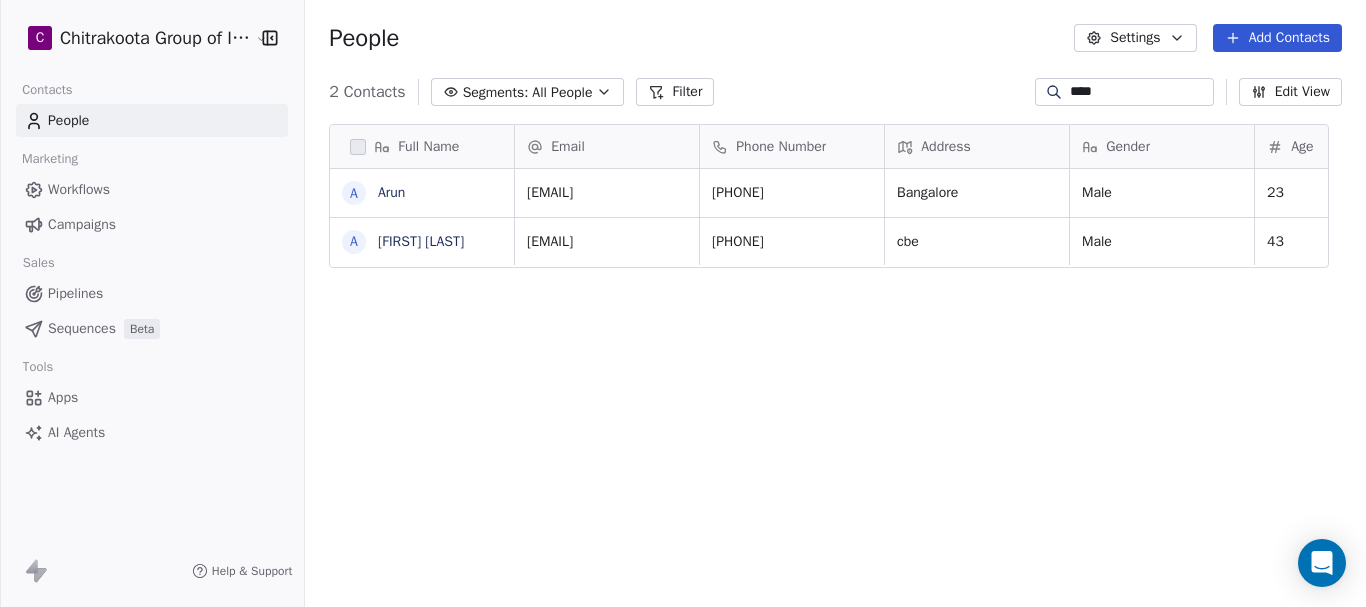 scroll, scrollTop: 16, scrollLeft: 16, axis: both 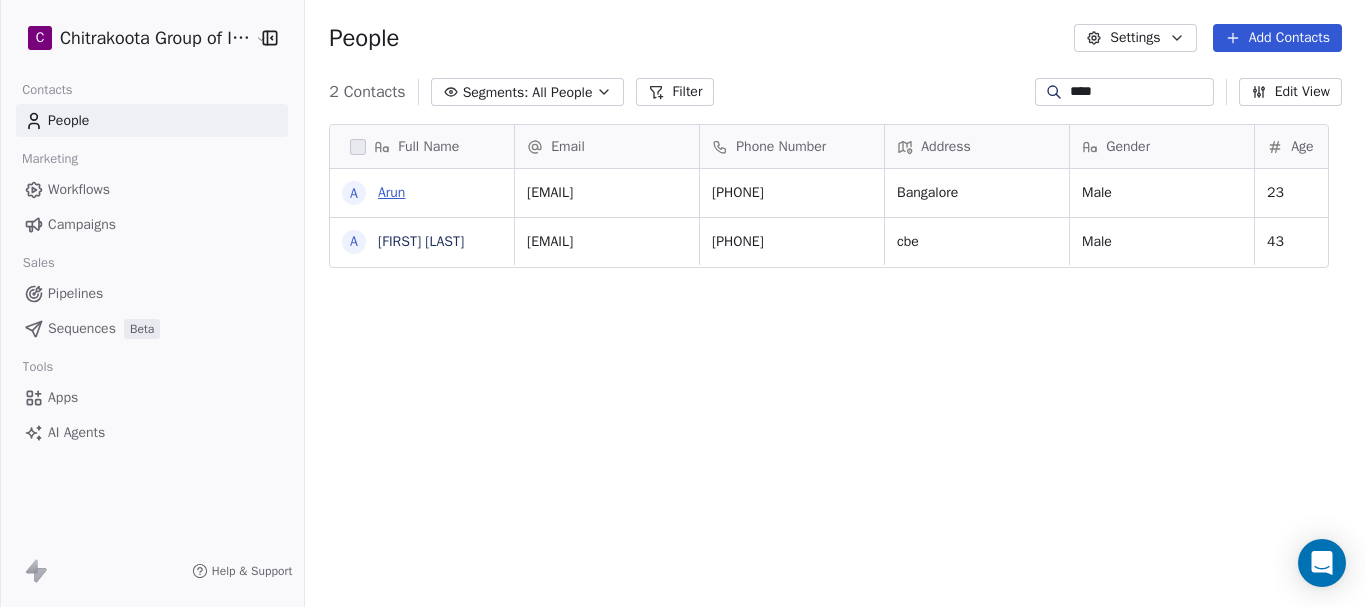 click on "Arun" at bounding box center (391, 192) 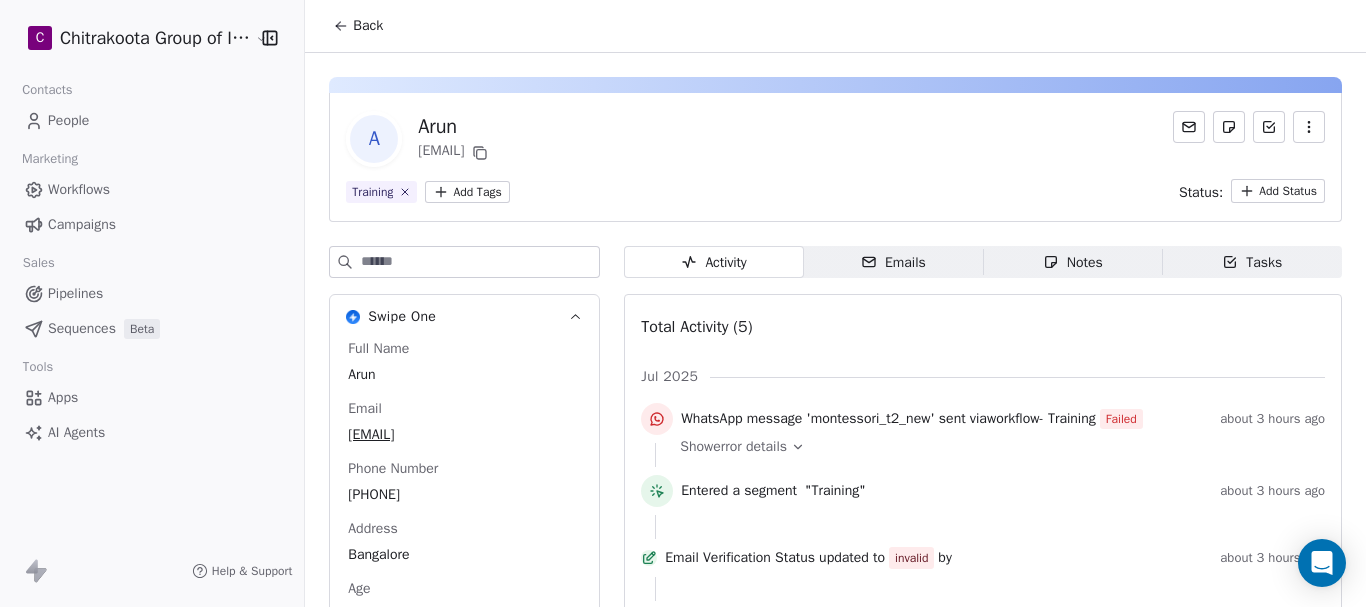 click 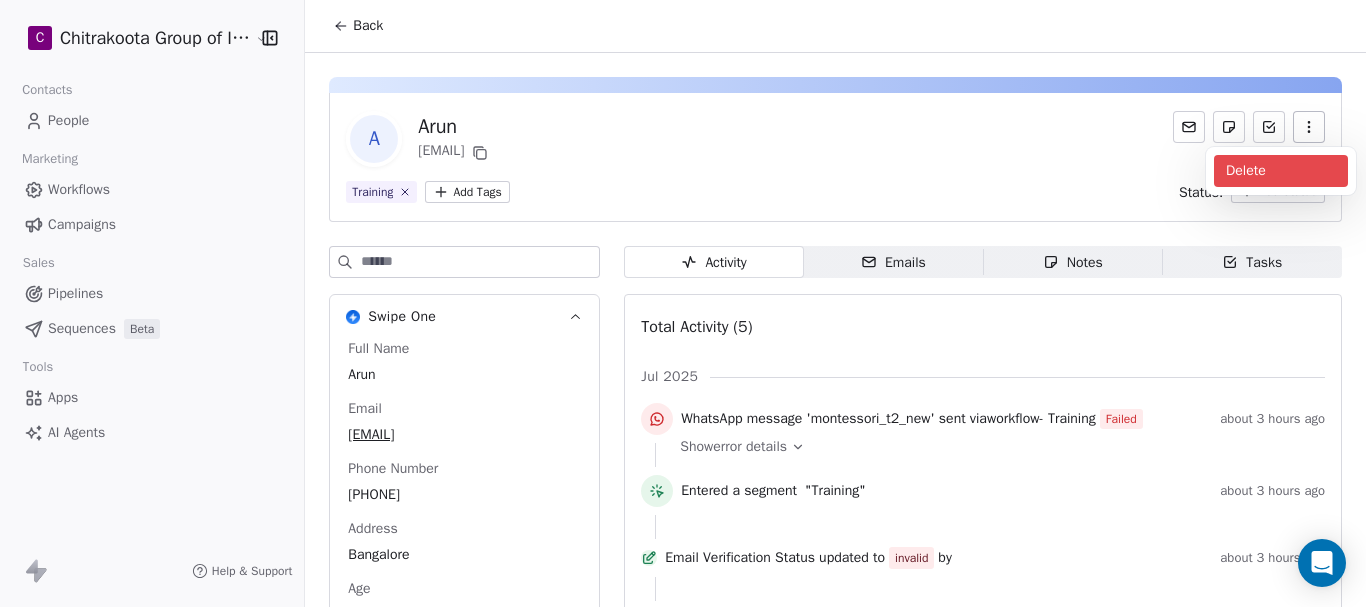 click on "Delete" at bounding box center [1281, 171] 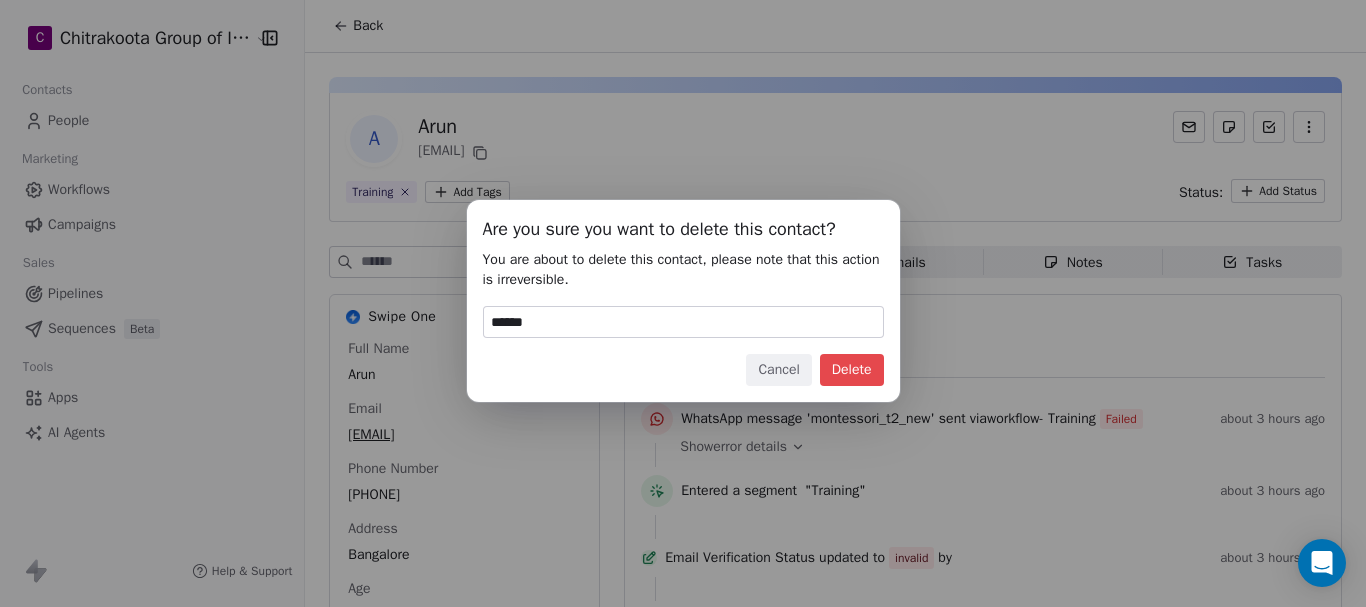 type on "******" 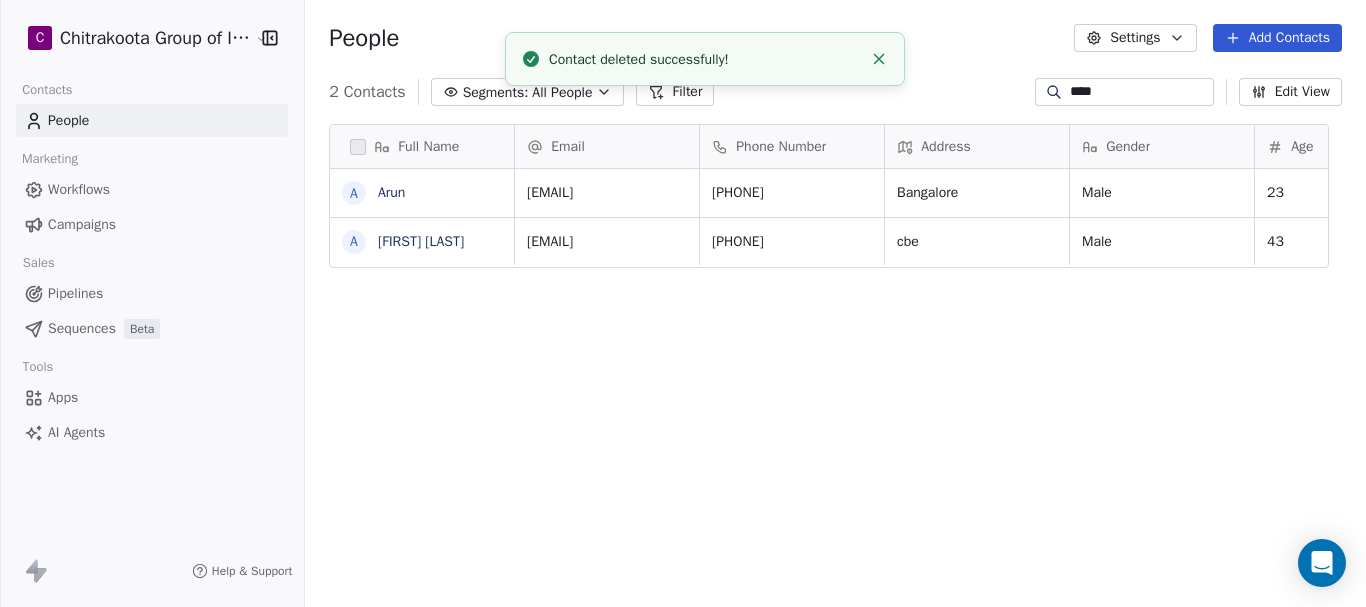 scroll, scrollTop: 16, scrollLeft: 16, axis: both 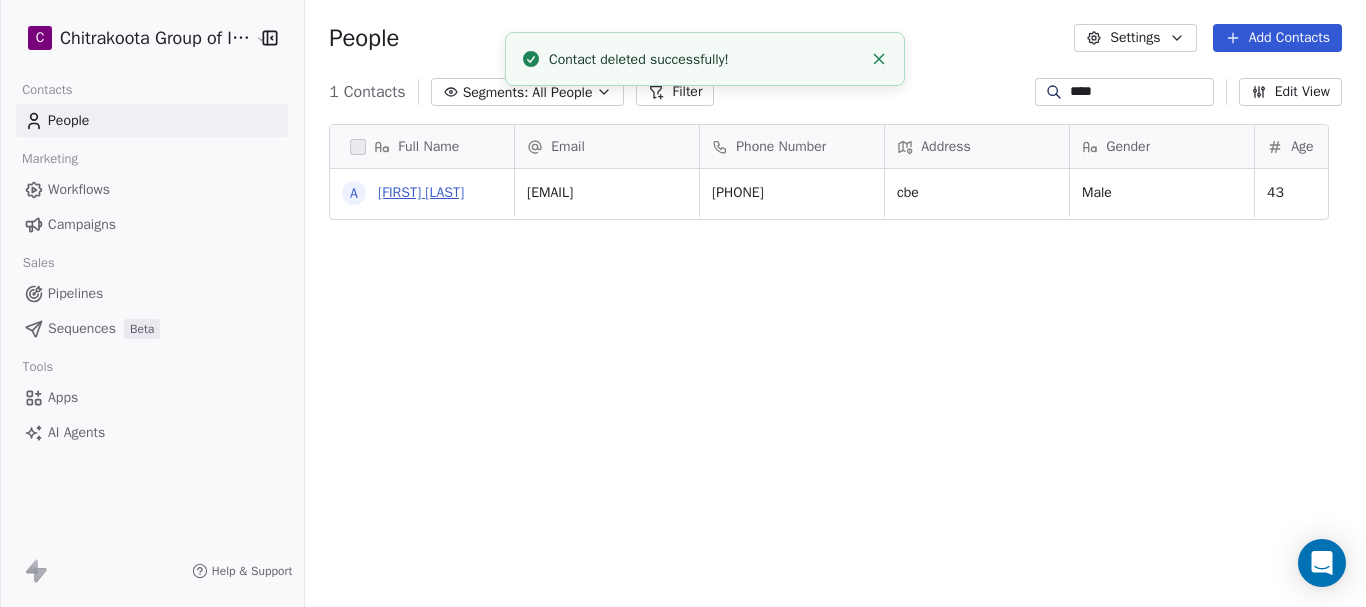 click on "[FIRST] [LAST]" at bounding box center [421, 192] 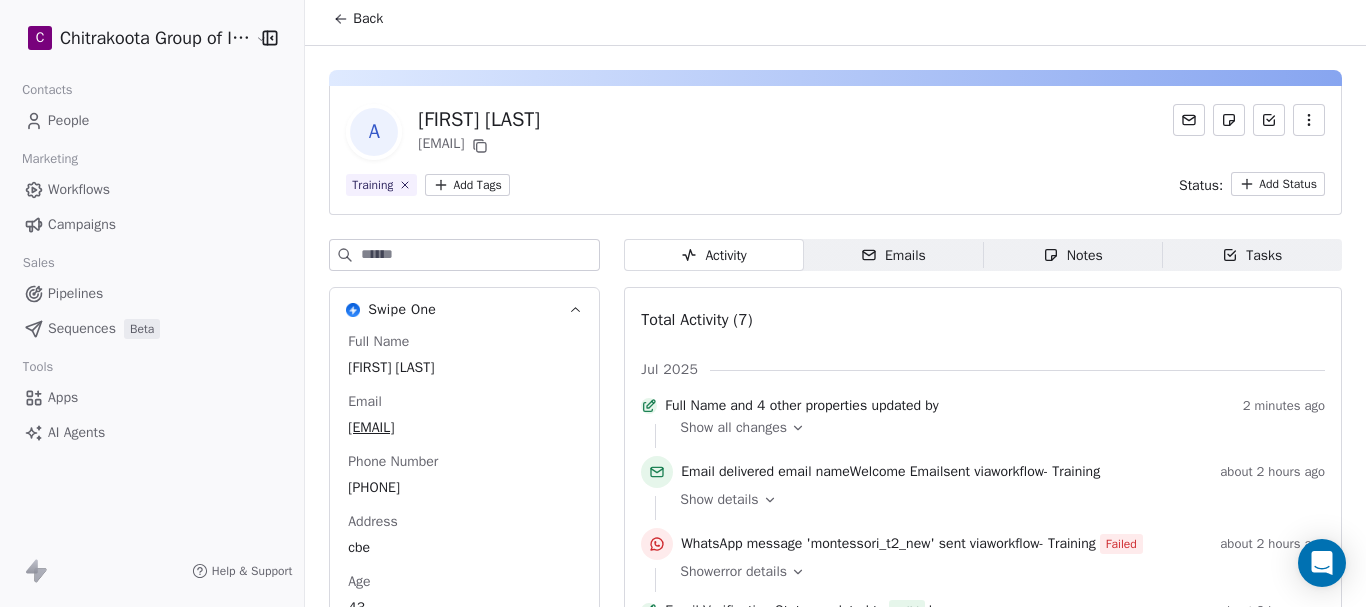 scroll, scrollTop: 0, scrollLeft: 0, axis: both 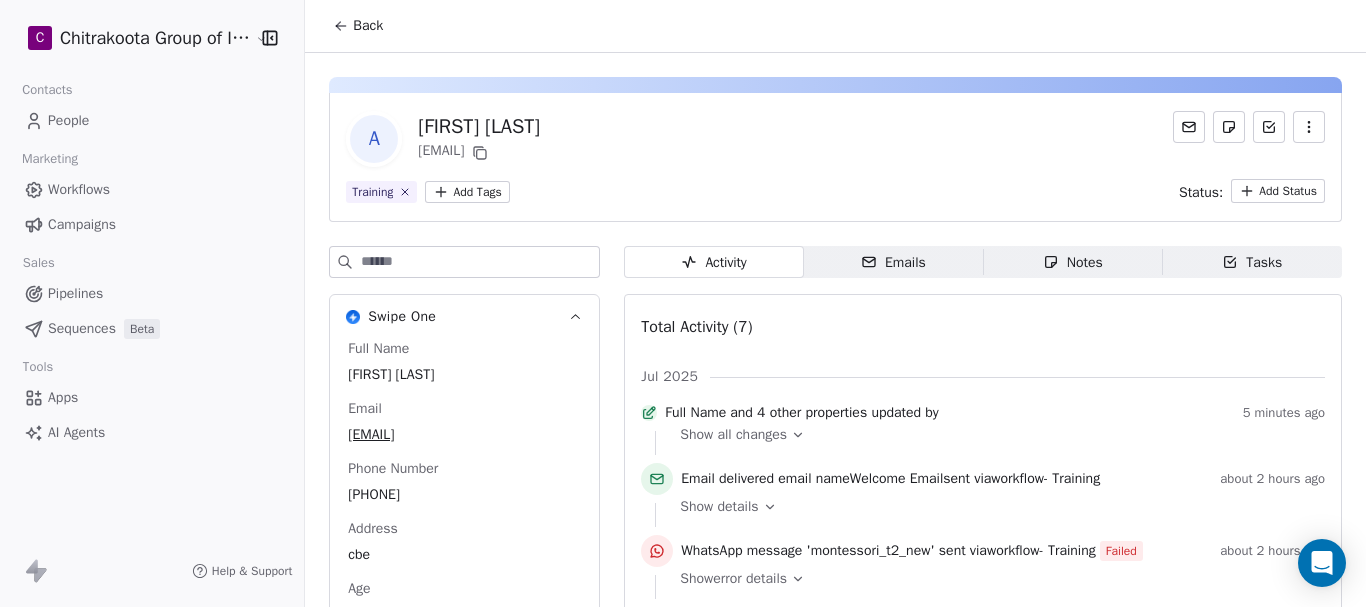 click on "Back" at bounding box center (358, 26) 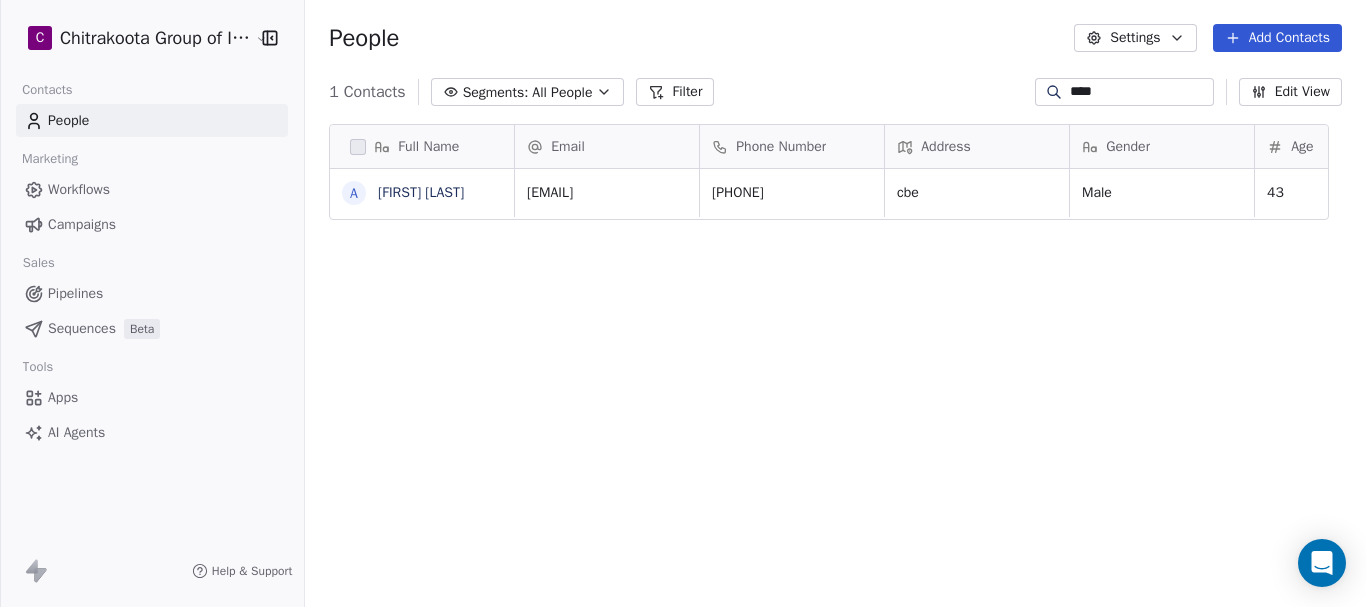 scroll, scrollTop: 16, scrollLeft: 16, axis: both 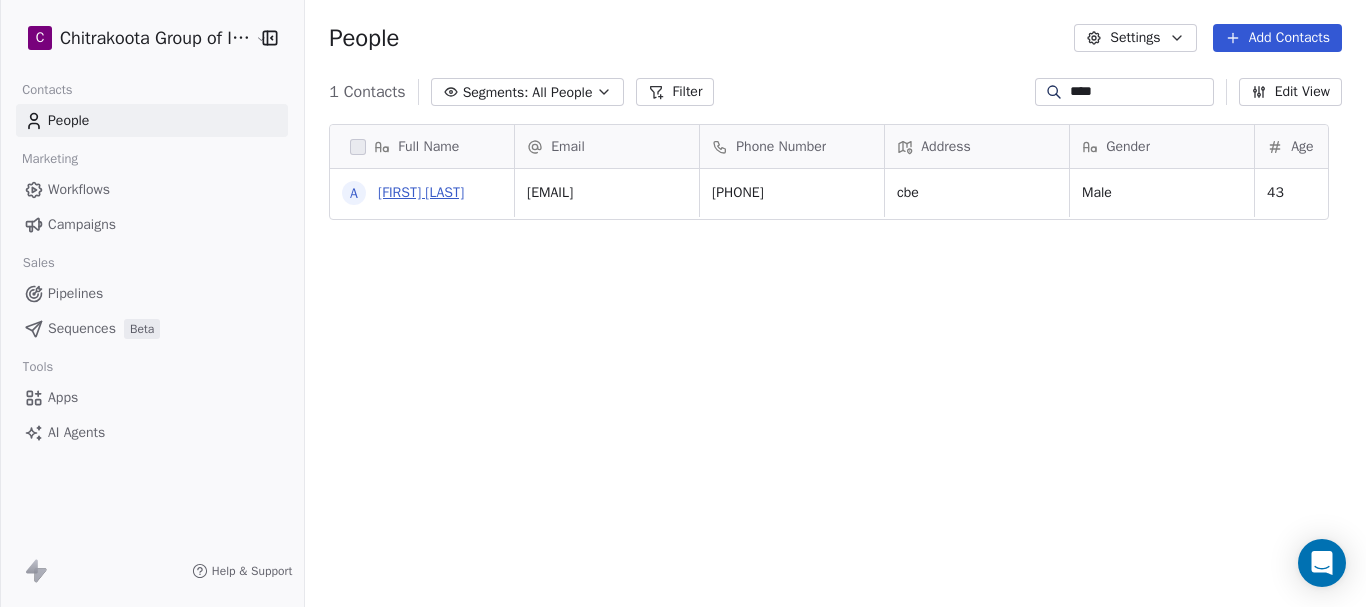 click on "[FIRST] [LAST]" at bounding box center (421, 192) 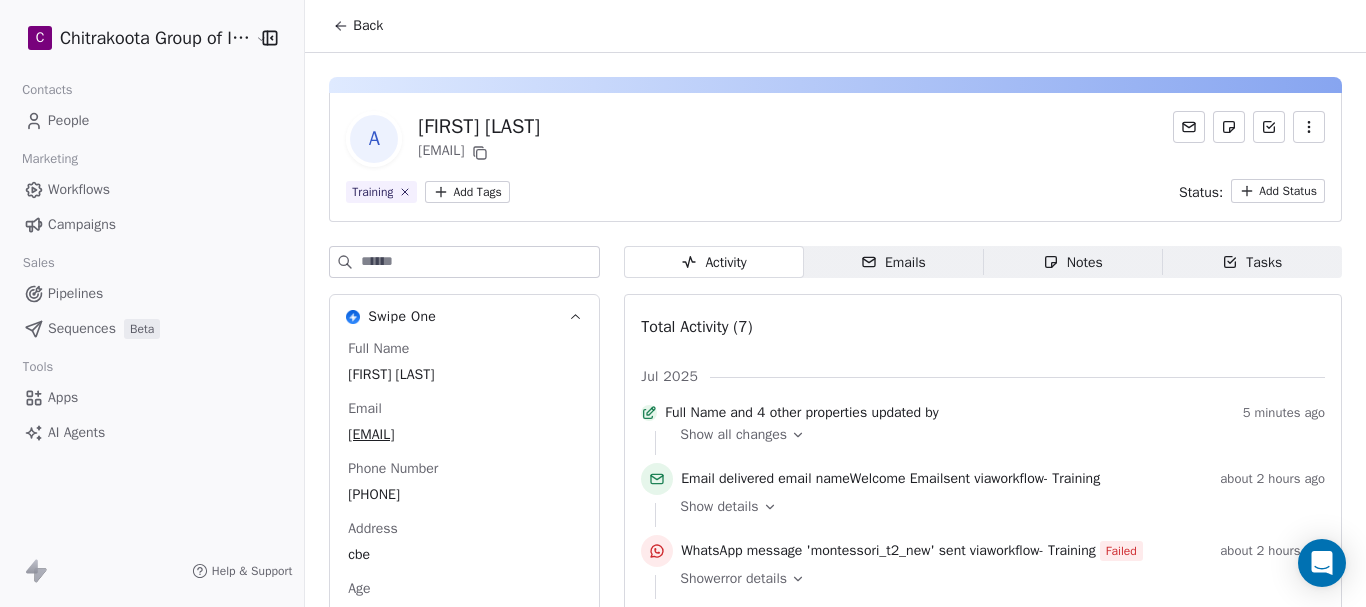 click at bounding box center [1309, 127] 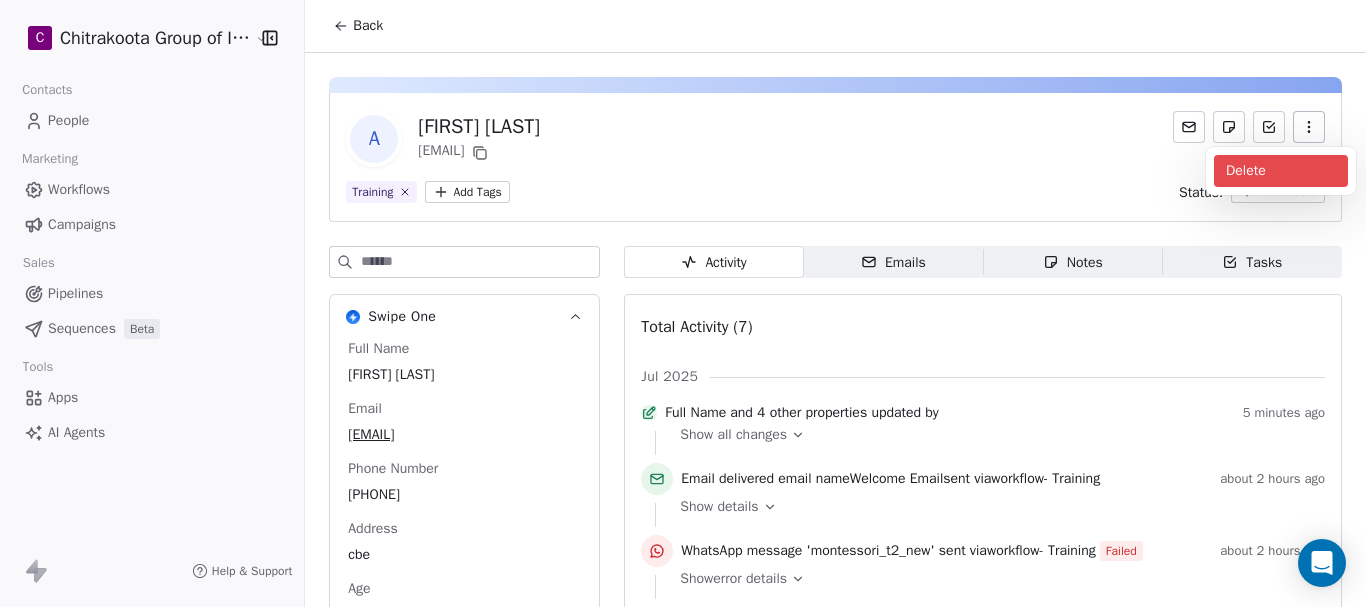 click on "Delete" at bounding box center [1281, 171] 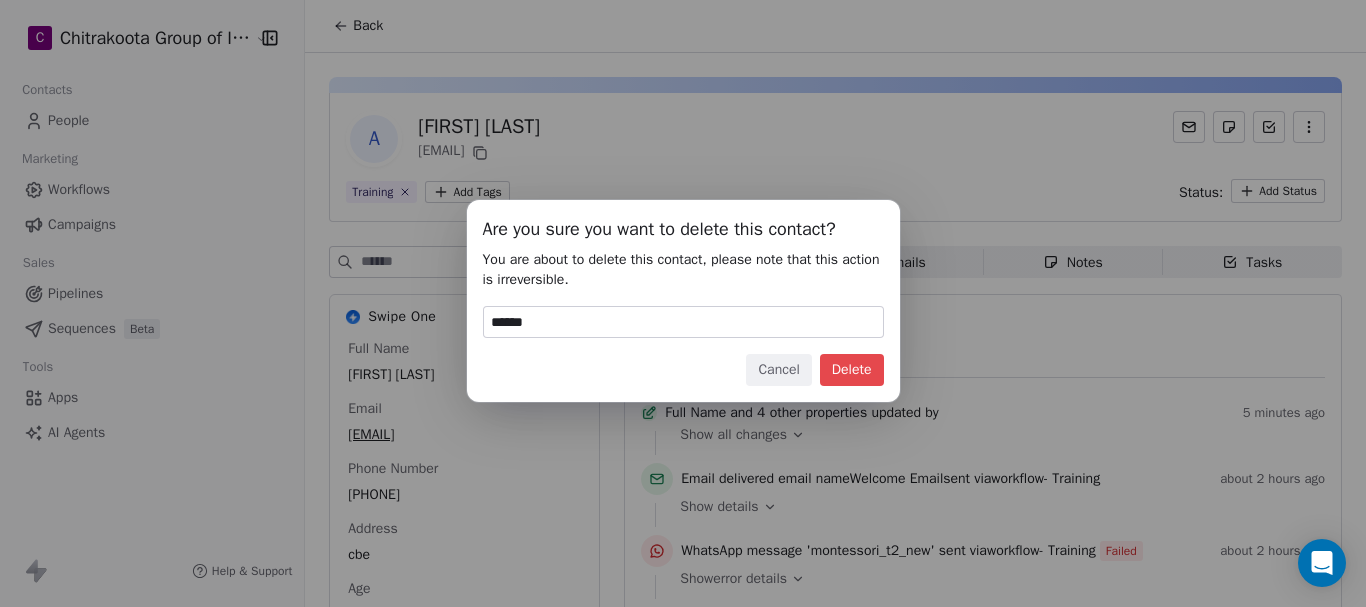 type on "******" 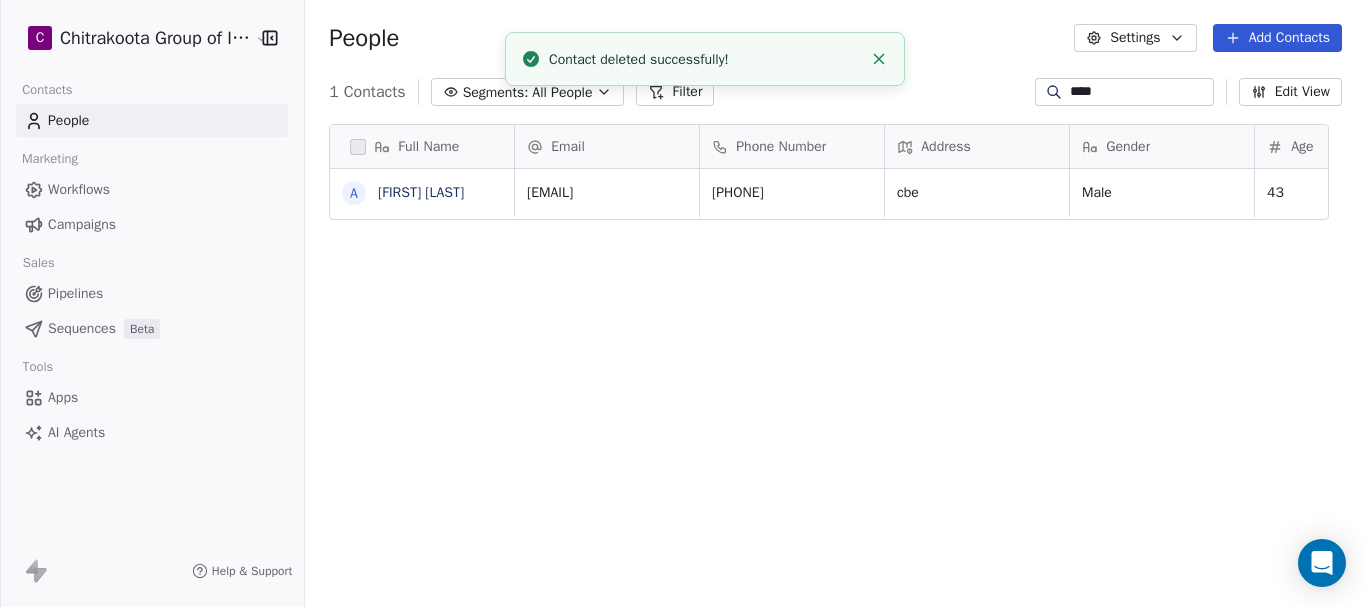 scroll, scrollTop: 16, scrollLeft: 16, axis: both 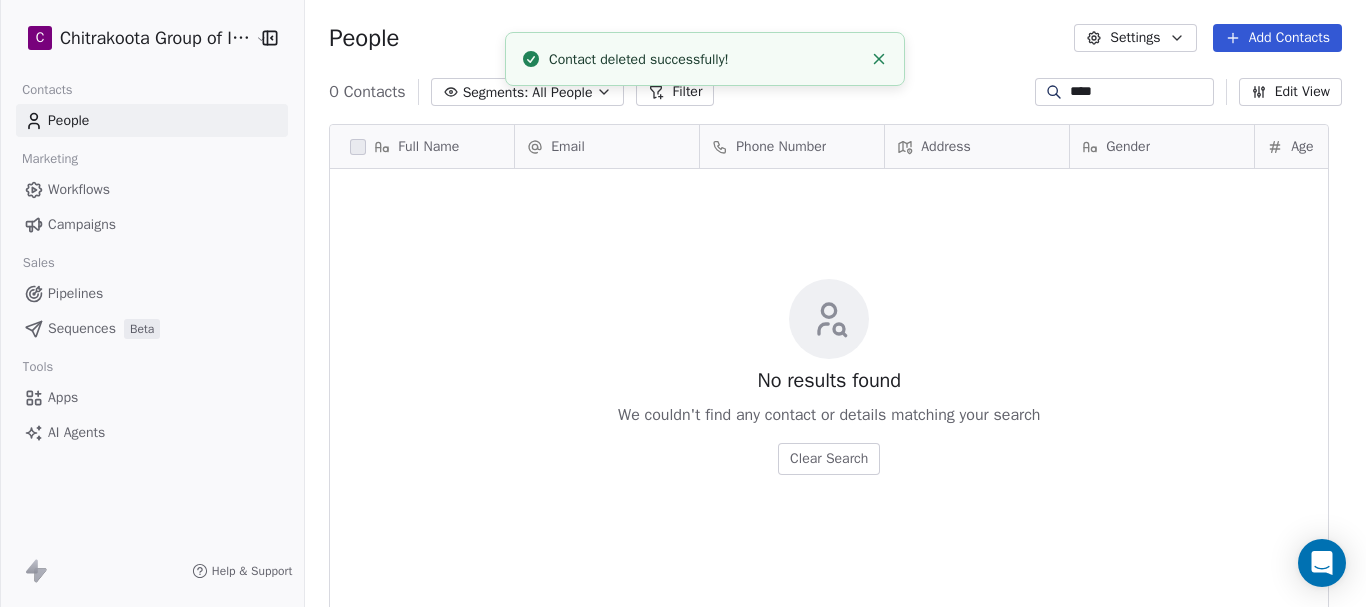 click on "****" at bounding box center [1140, 92] 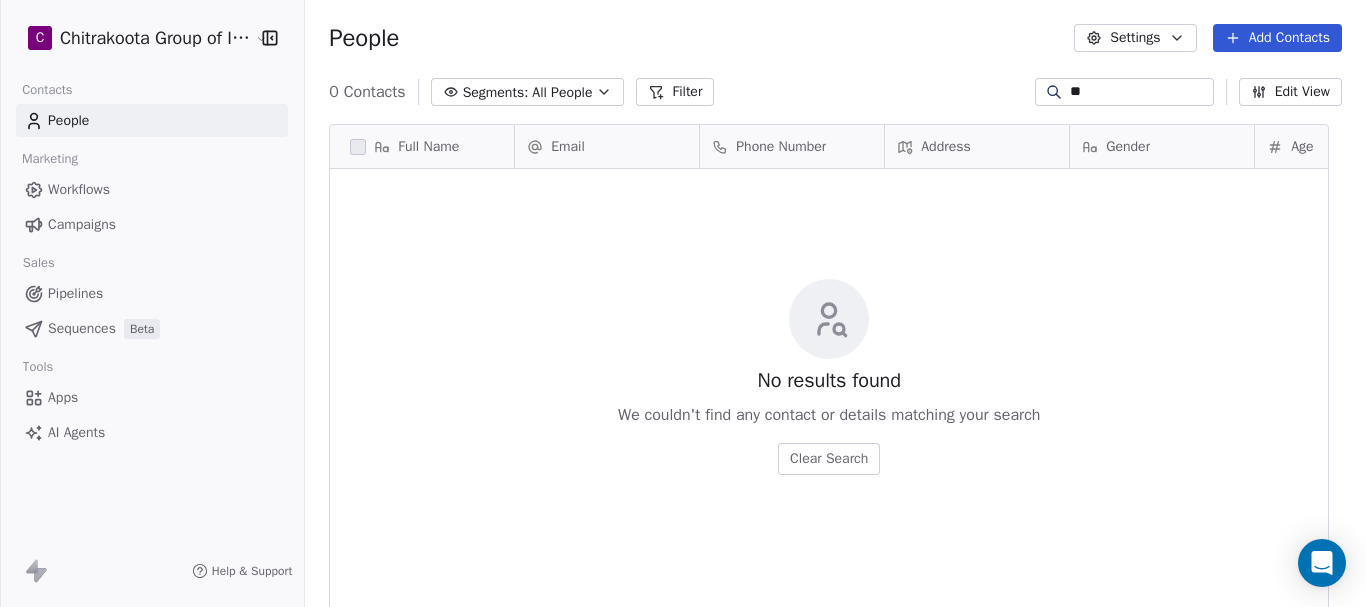 type on "*" 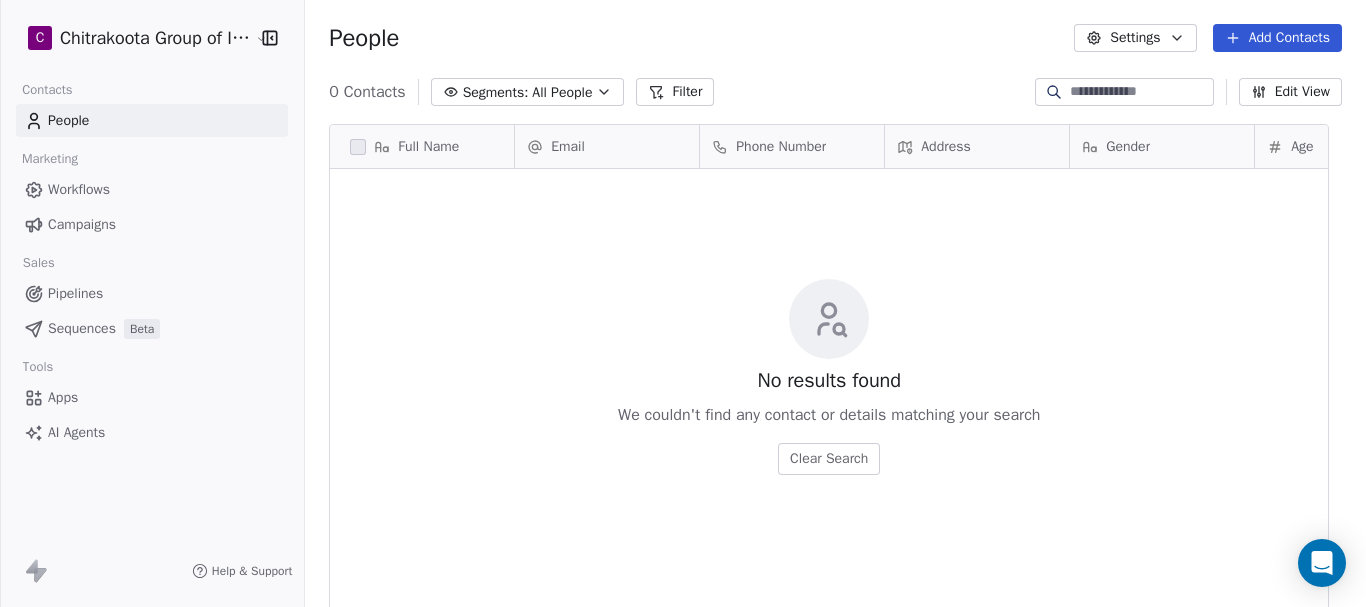 click on "People" at bounding box center (152, 120) 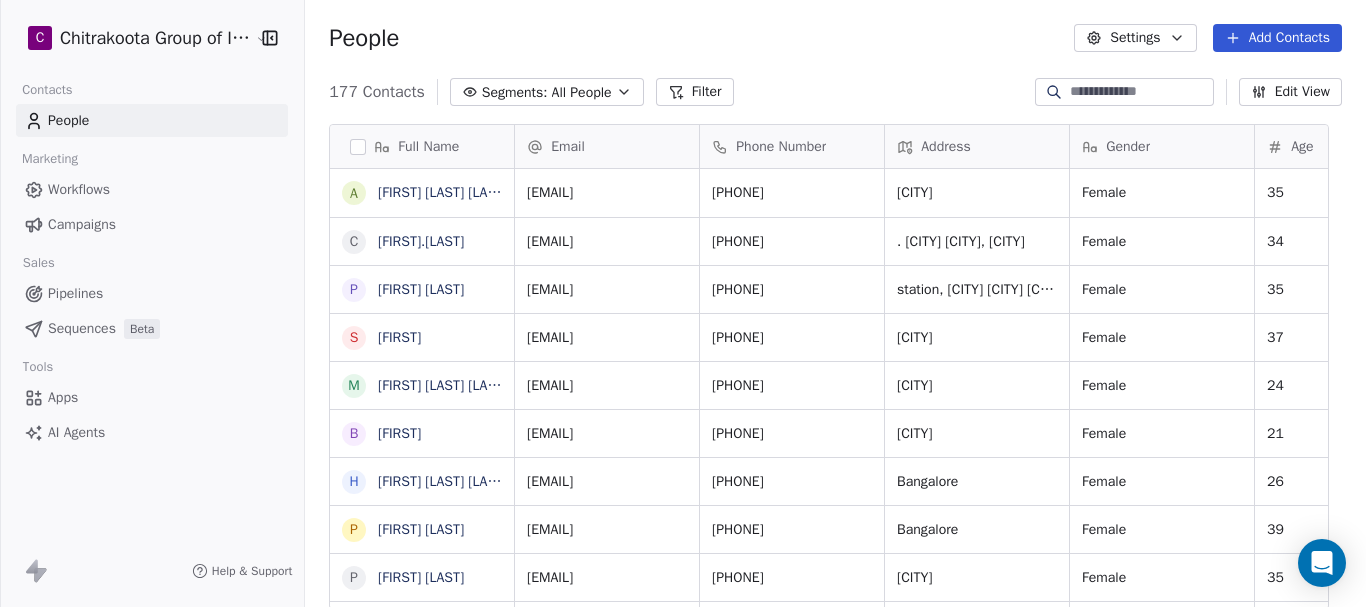 click at bounding box center [1140, 92] 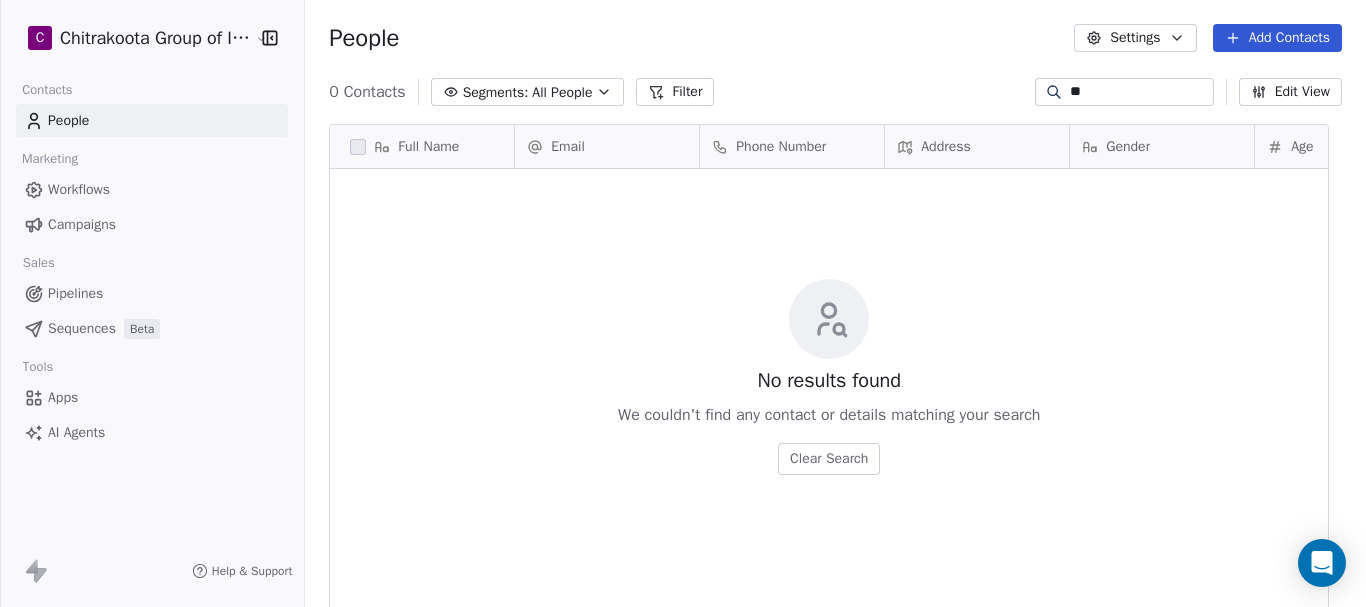 type on "*" 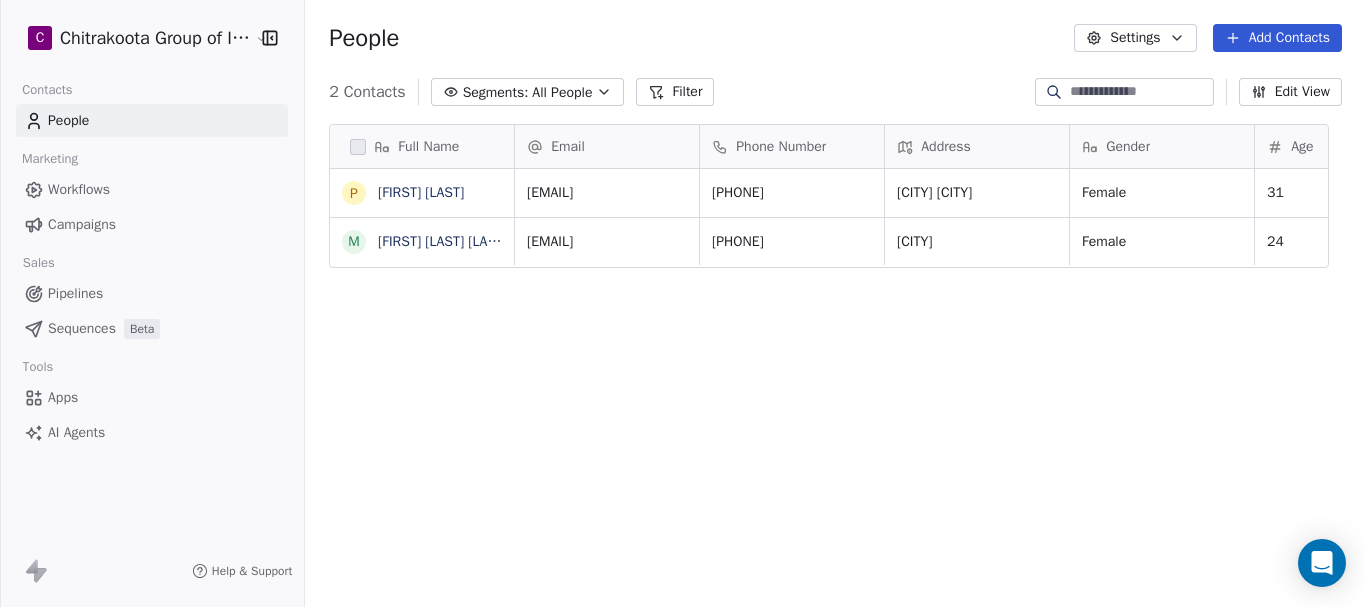 click on "People Settings  Add Contacts" at bounding box center (835, 38) 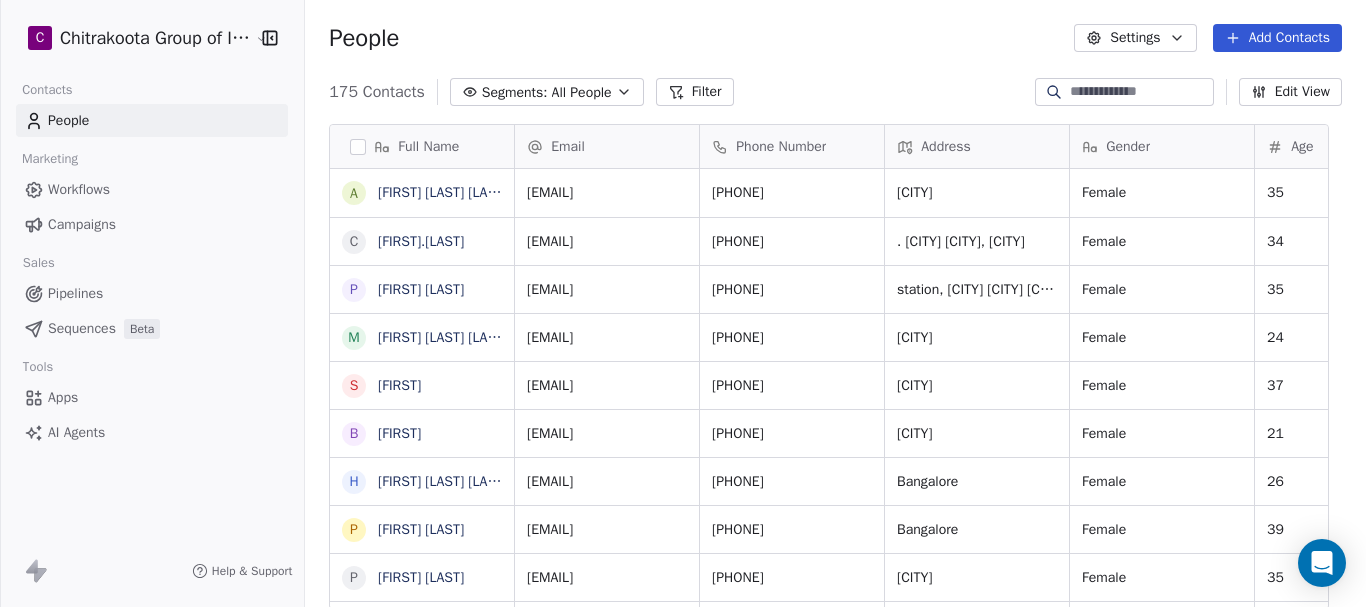 click at bounding box center (1140, 92) 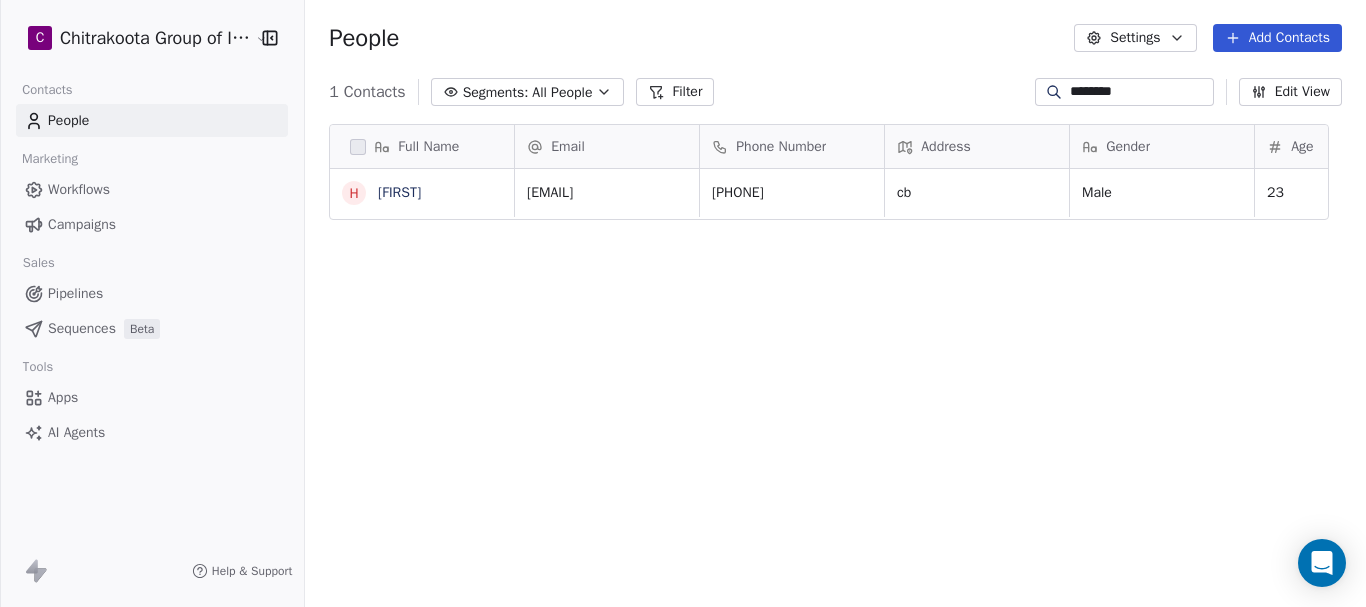 scroll, scrollTop: 16, scrollLeft: 16, axis: both 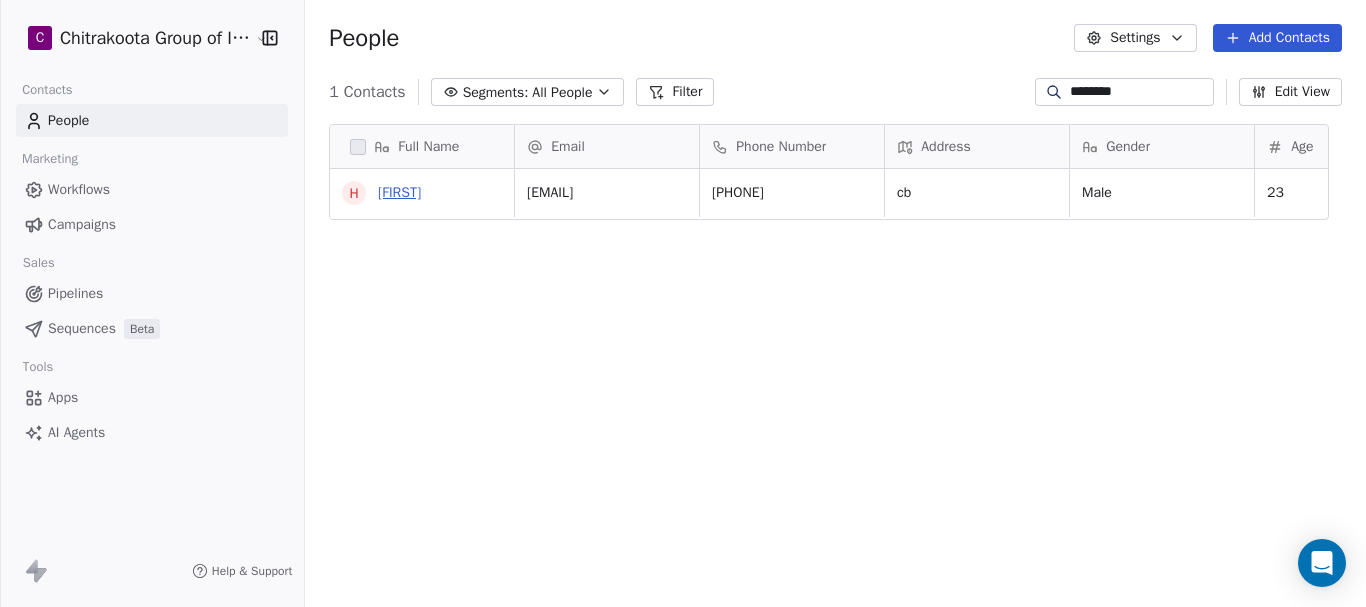 type on "********" 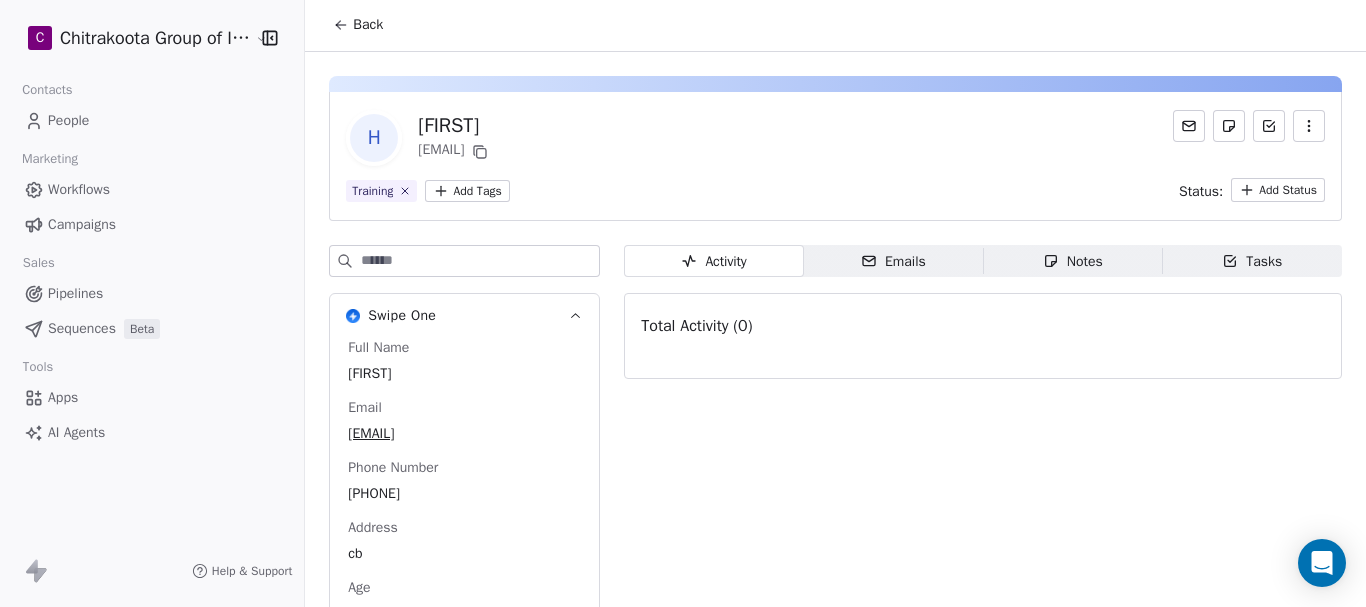 scroll, scrollTop: 0, scrollLeft: 0, axis: both 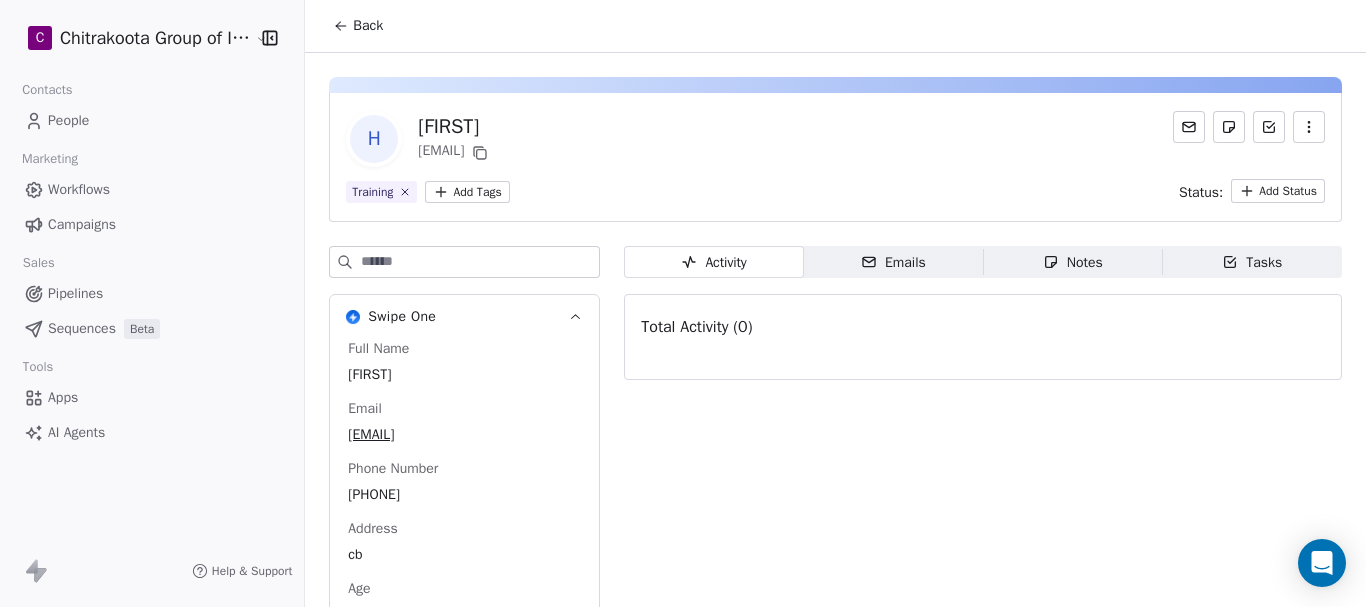 click 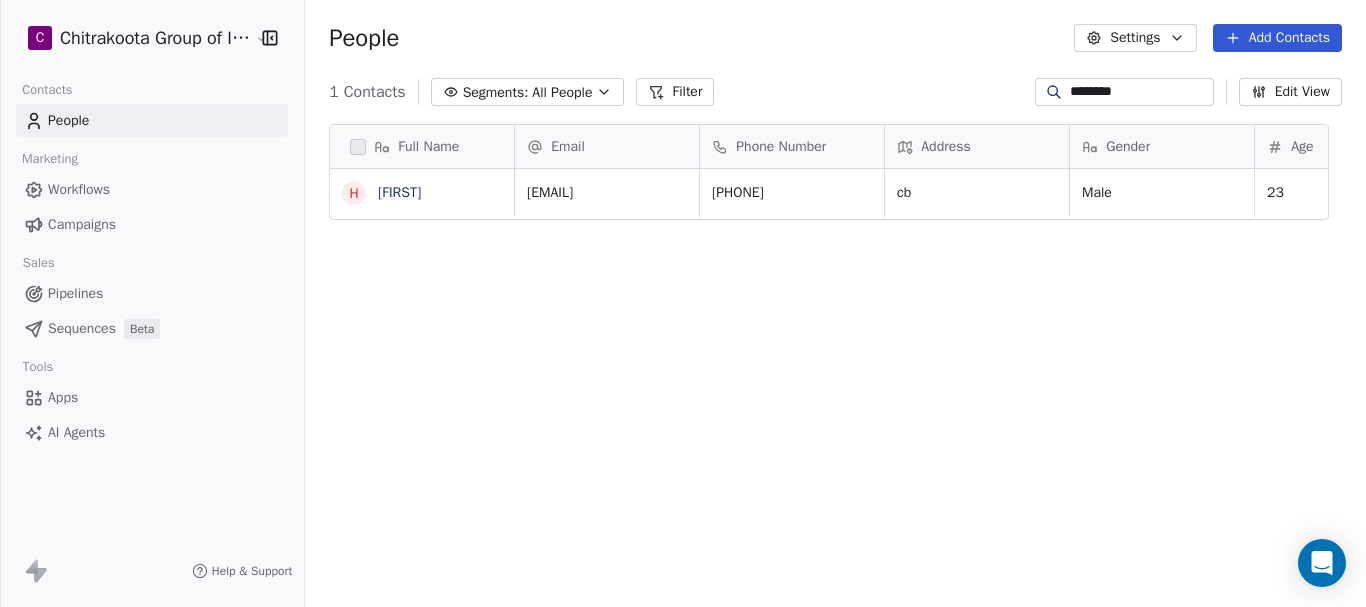 scroll, scrollTop: 16, scrollLeft: 16, axis: both 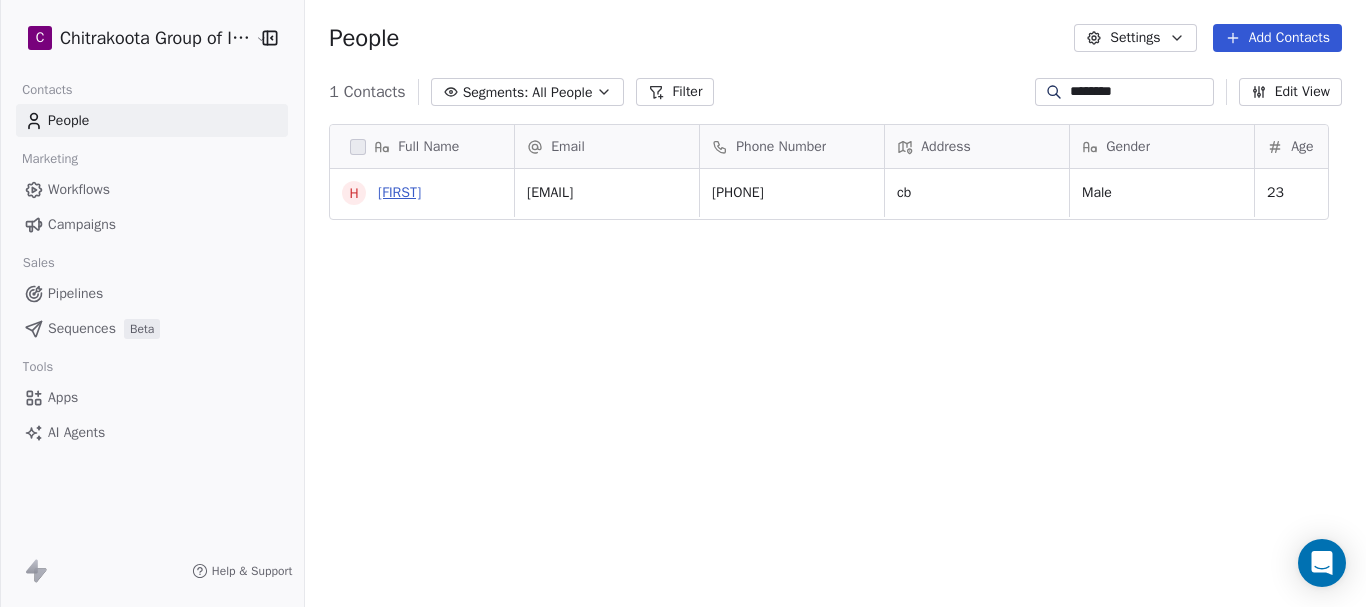 click on "[FIRST]" at bounding box center (399, 192) 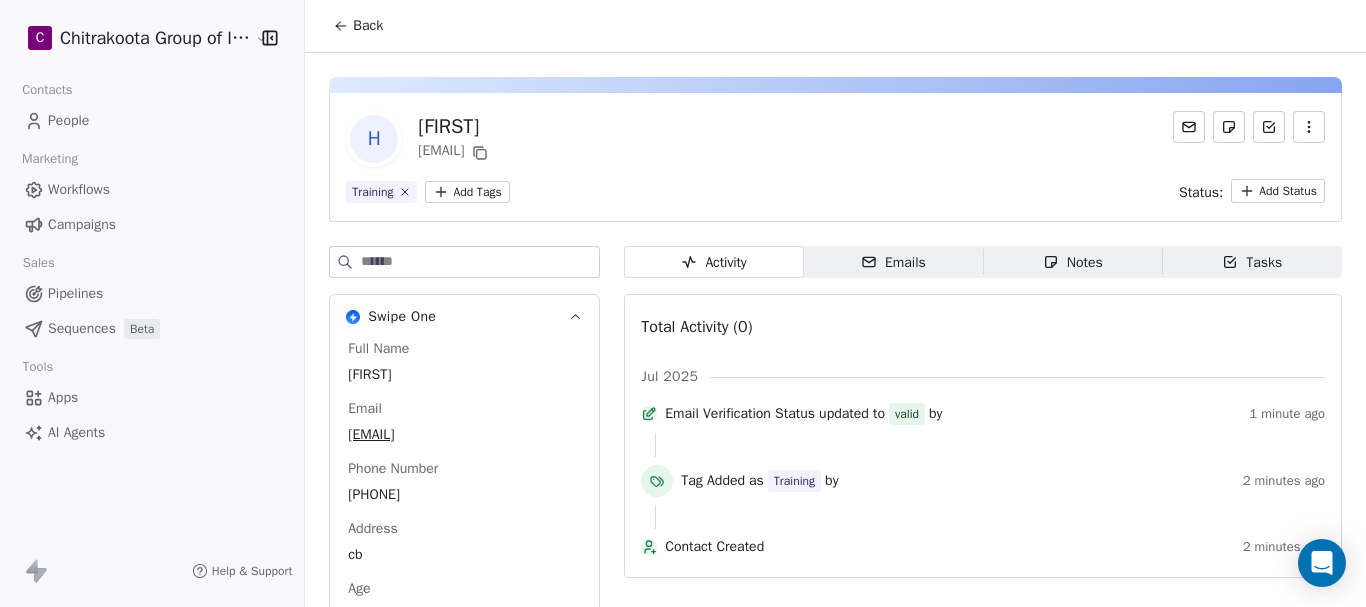 click 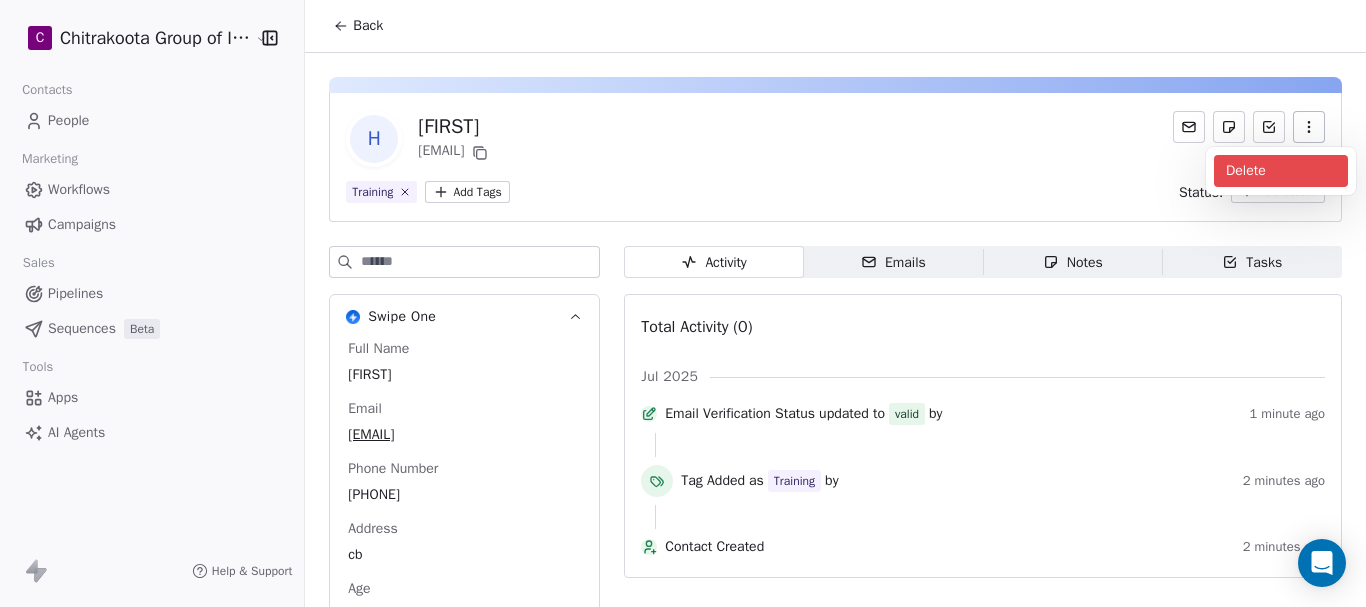 click on "Delete" at bounding box center (1281, 171) 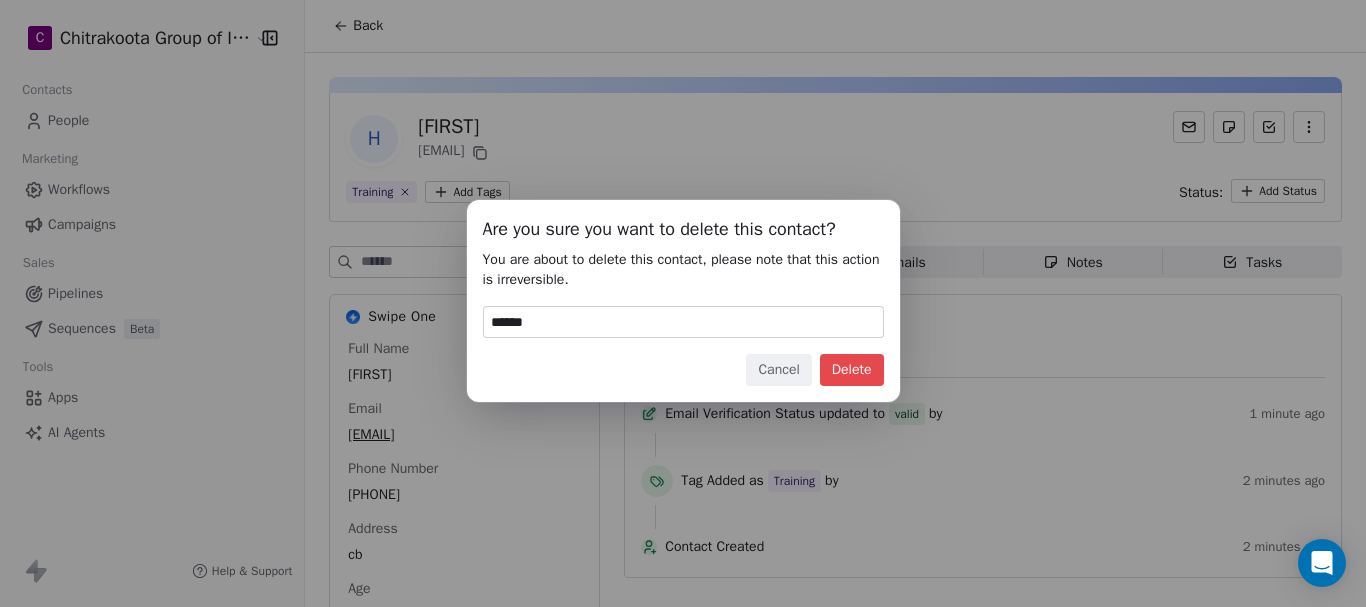 type on "******" 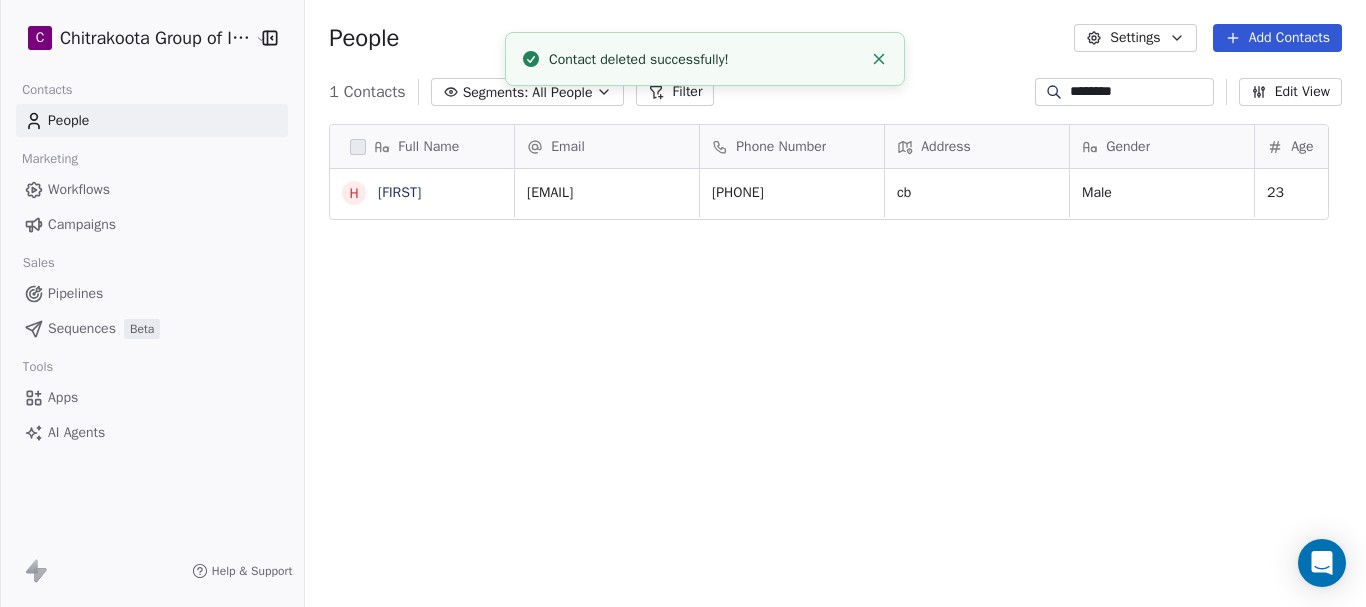 scroll, scrollTop: 16, scrollLeft: 16, axis: both 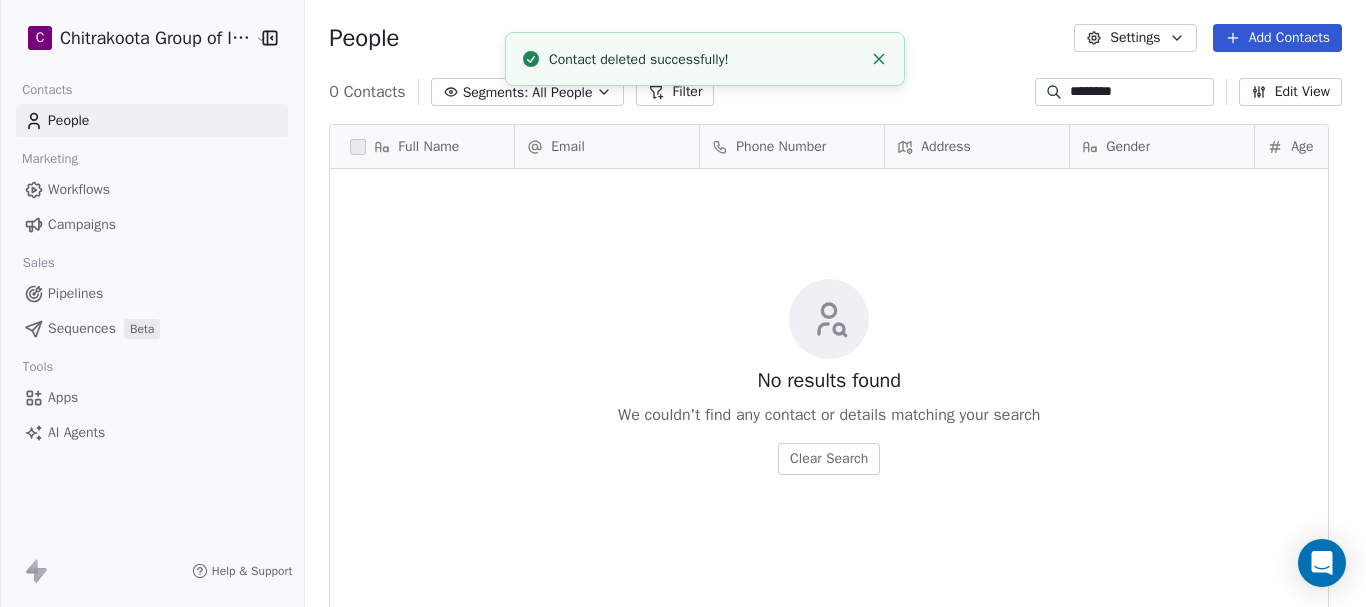 drag, startPoint x: 1110, startPoint y: 96, endPoint x: 1017, endPoint y: 98, distance: 93.0215 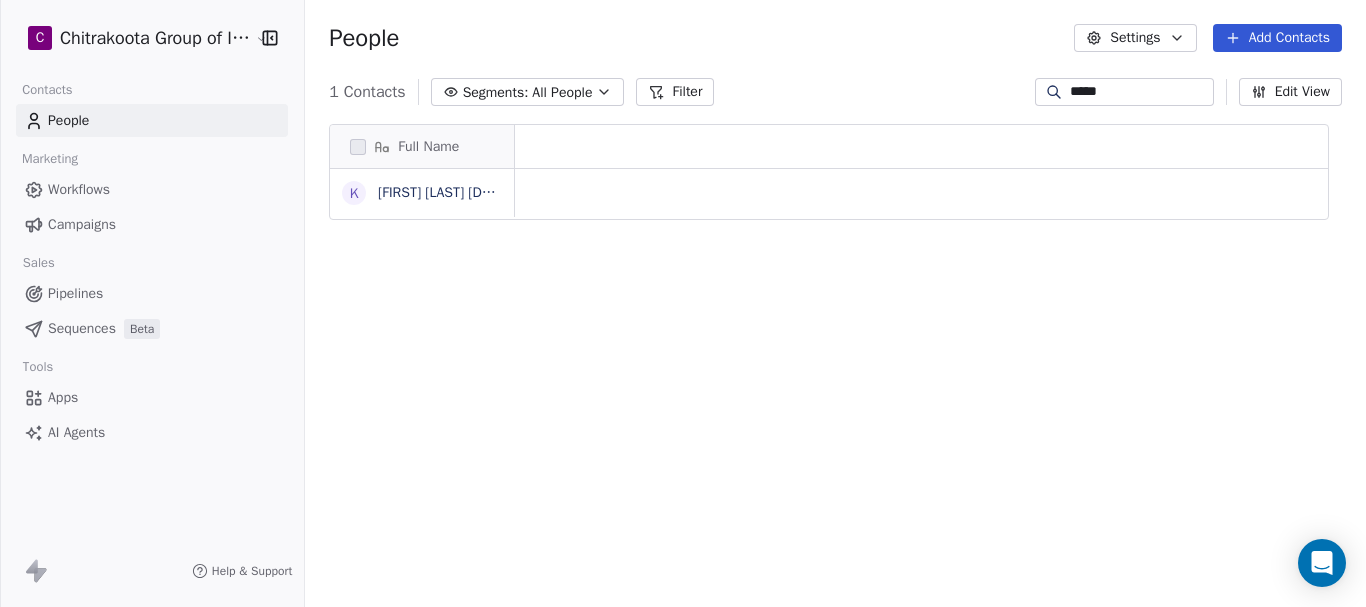 scroll, scrollTop: 16, scrollLeft: 16, axis: both 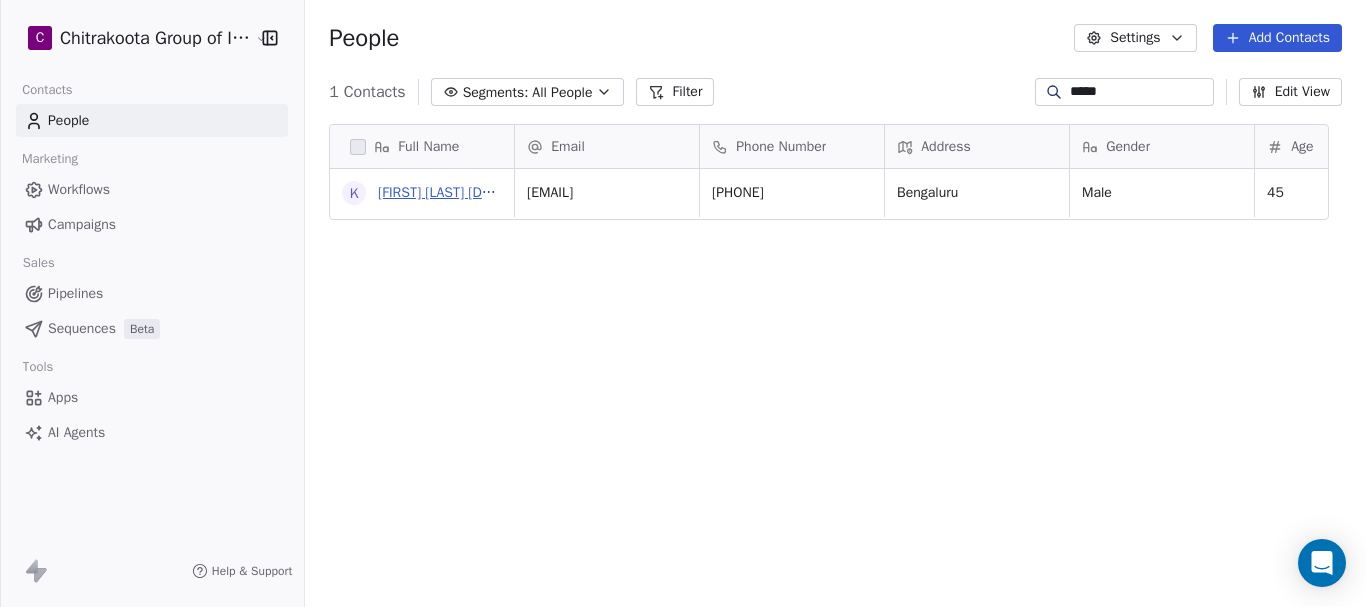 type on "*****" 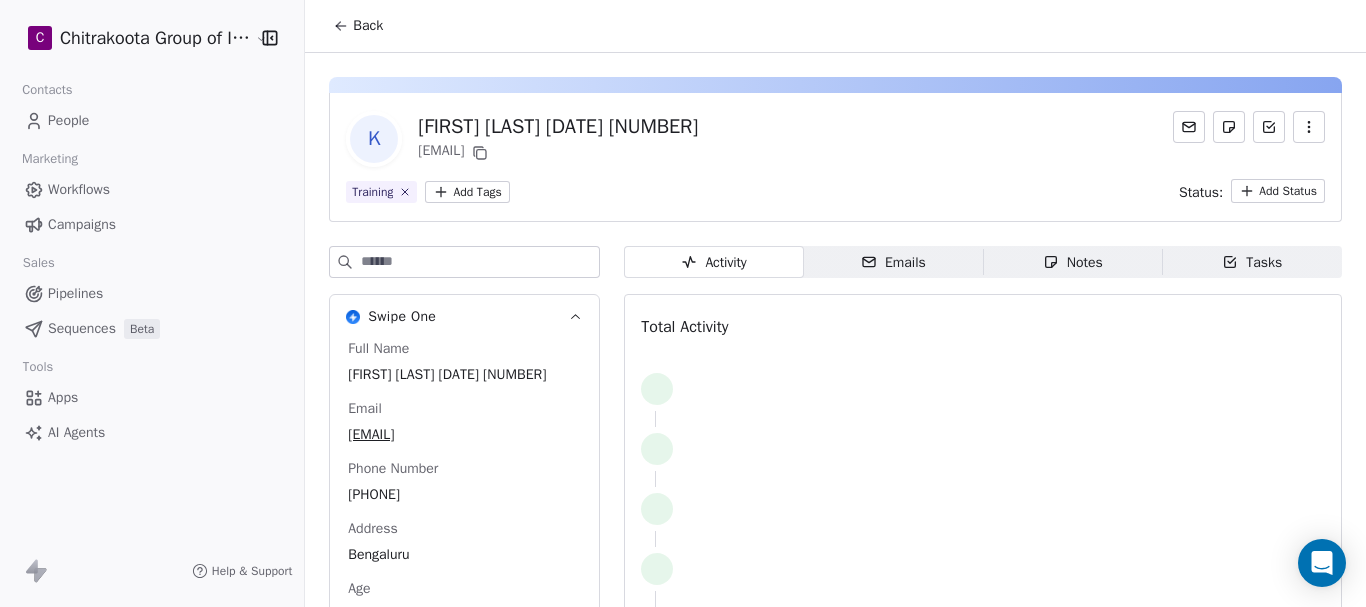click 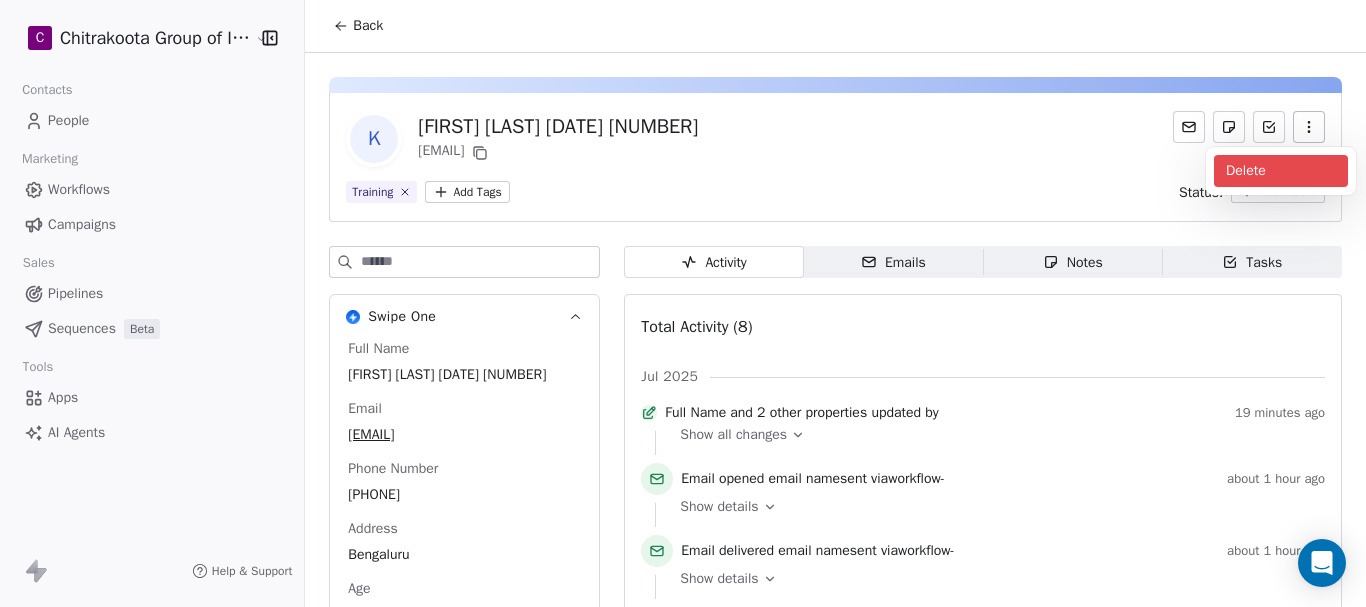 click on "Delete" at bounding box center [1281, 171] 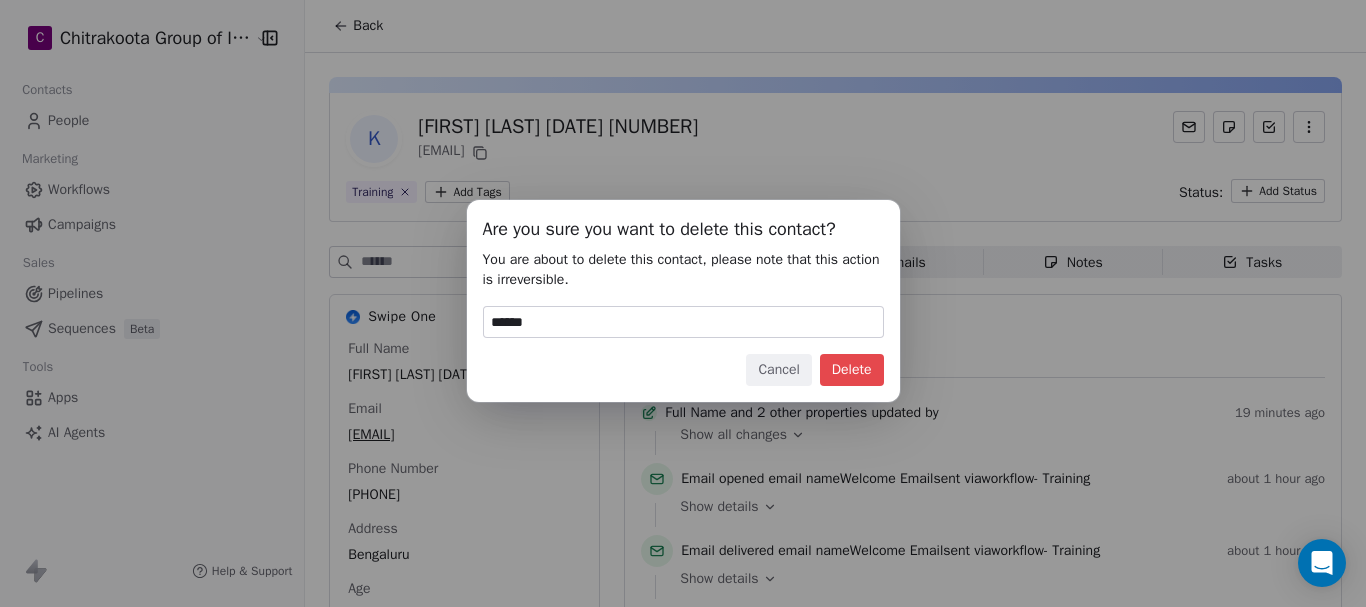 type on "******" 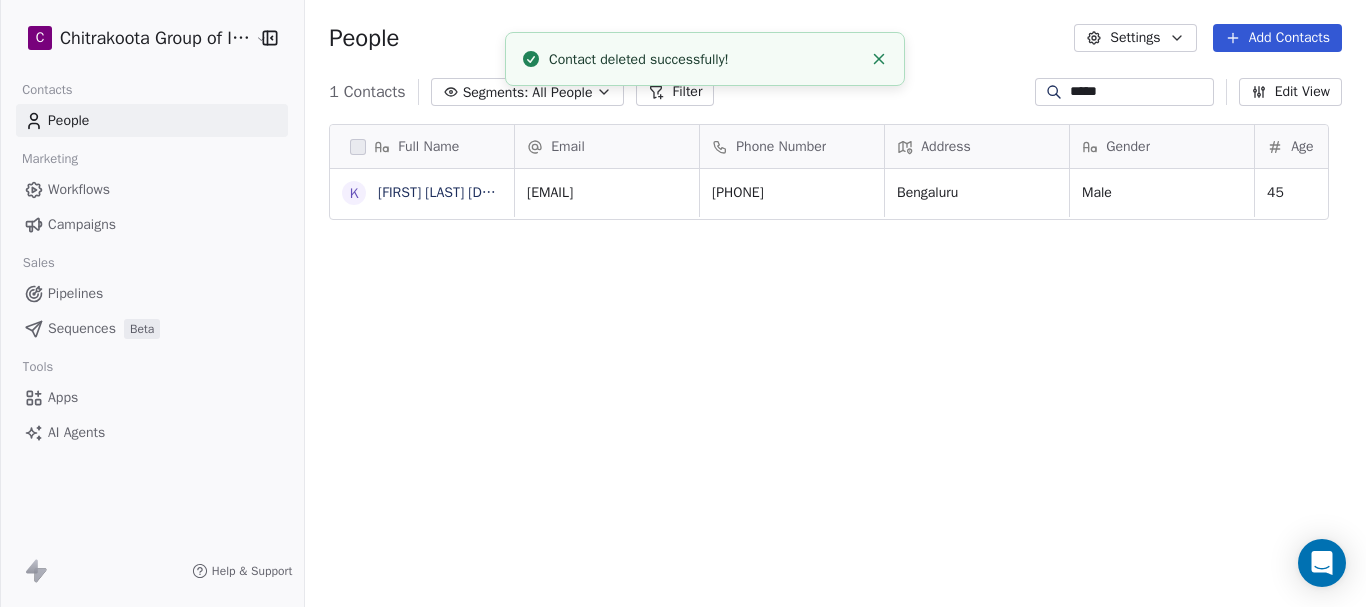 scroll, scrollTop: 16, scrollLeft: 16, axis: both 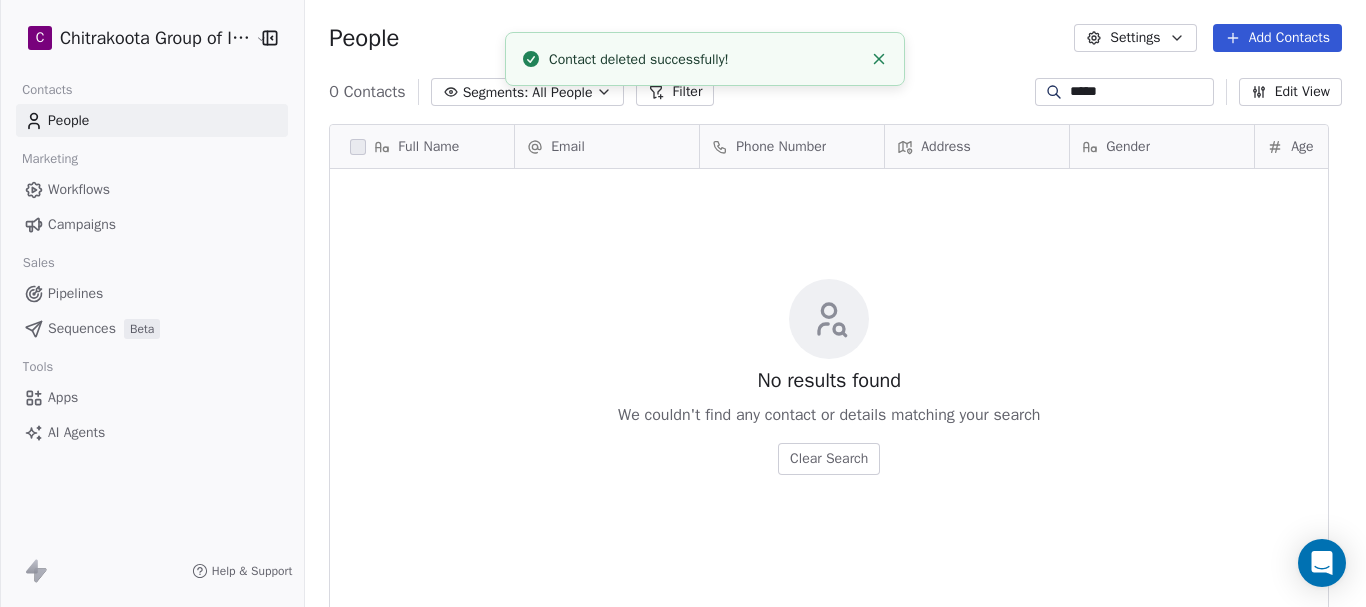drag, startPoint x: 1097, startPoint y: 89, endPoint x: 960, endPoint y: 89, distance: 137 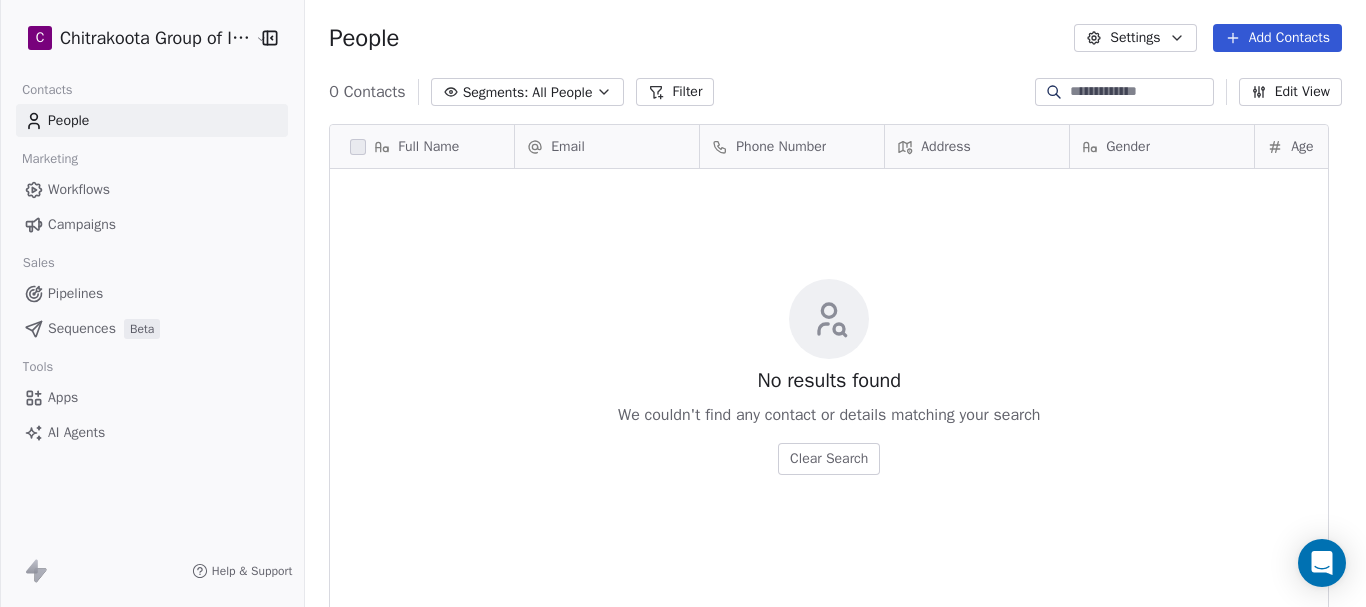 type 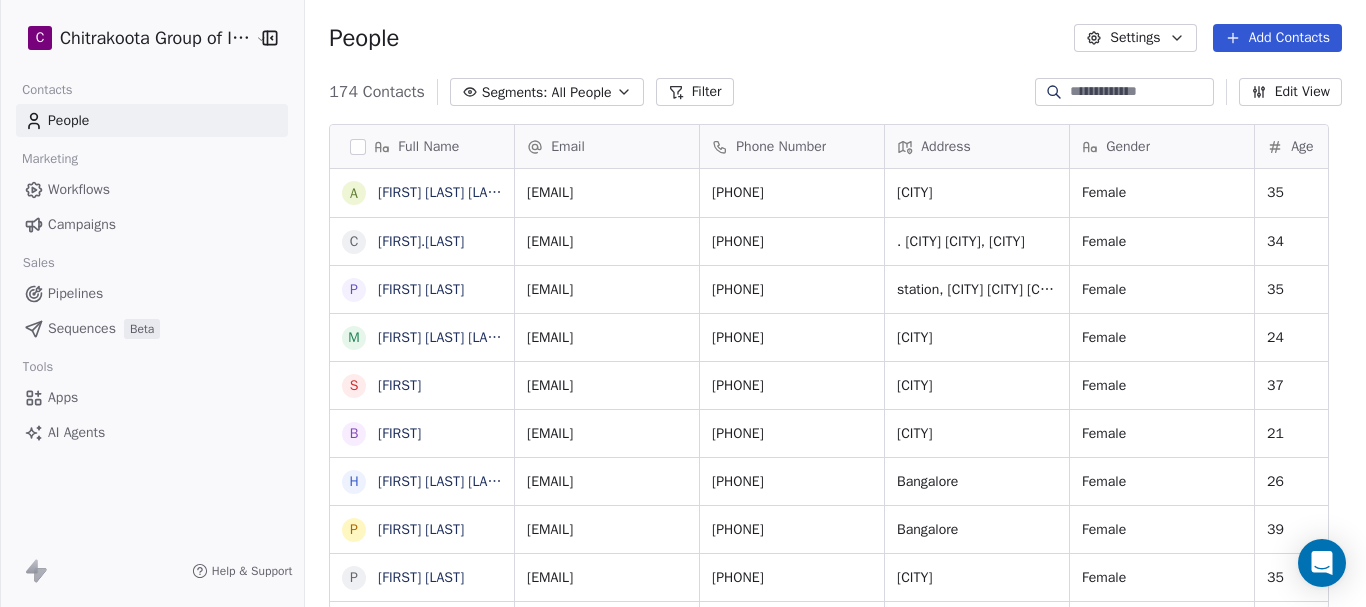 click on "Apps" at bounding box center (63, 397) 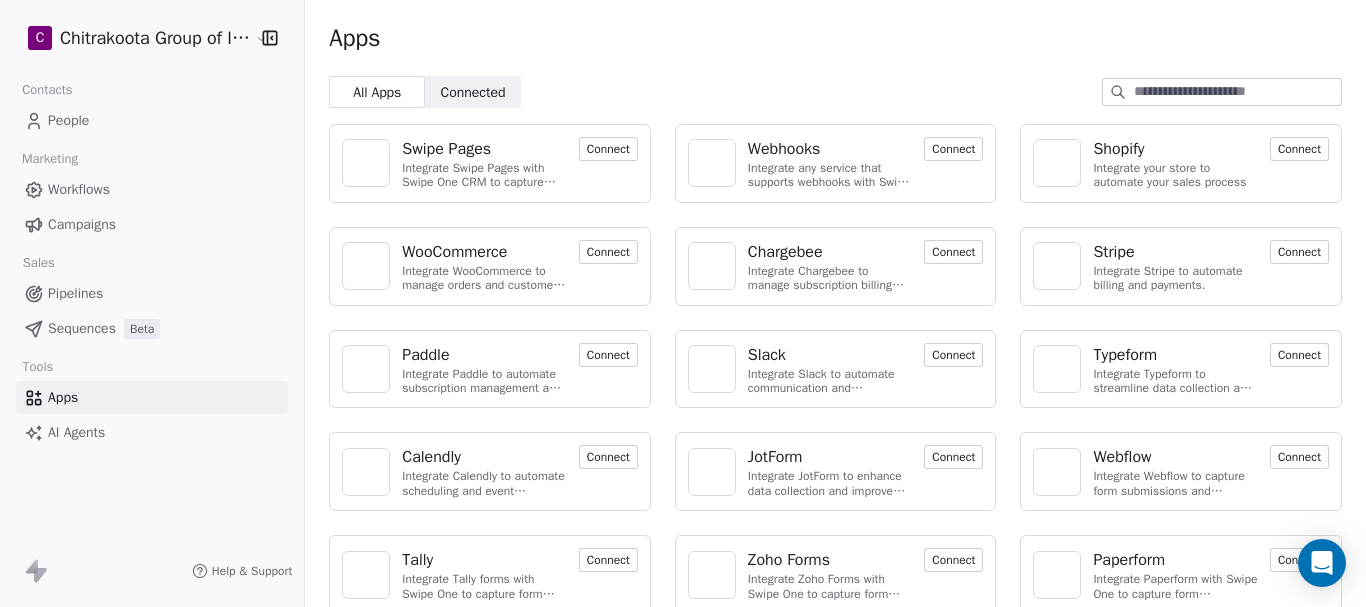 scroll, scrollTop: 229, scrollLeft: 0, axis: vertical 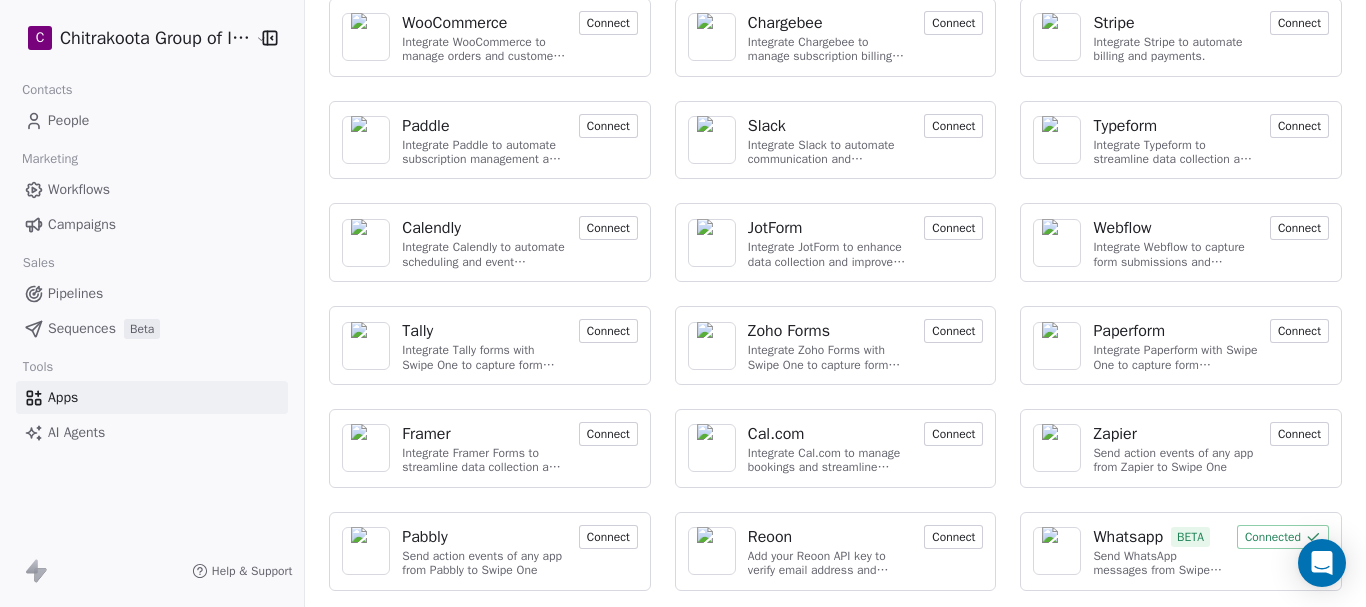 click on "Connected" at bounding box center [1283, 537] 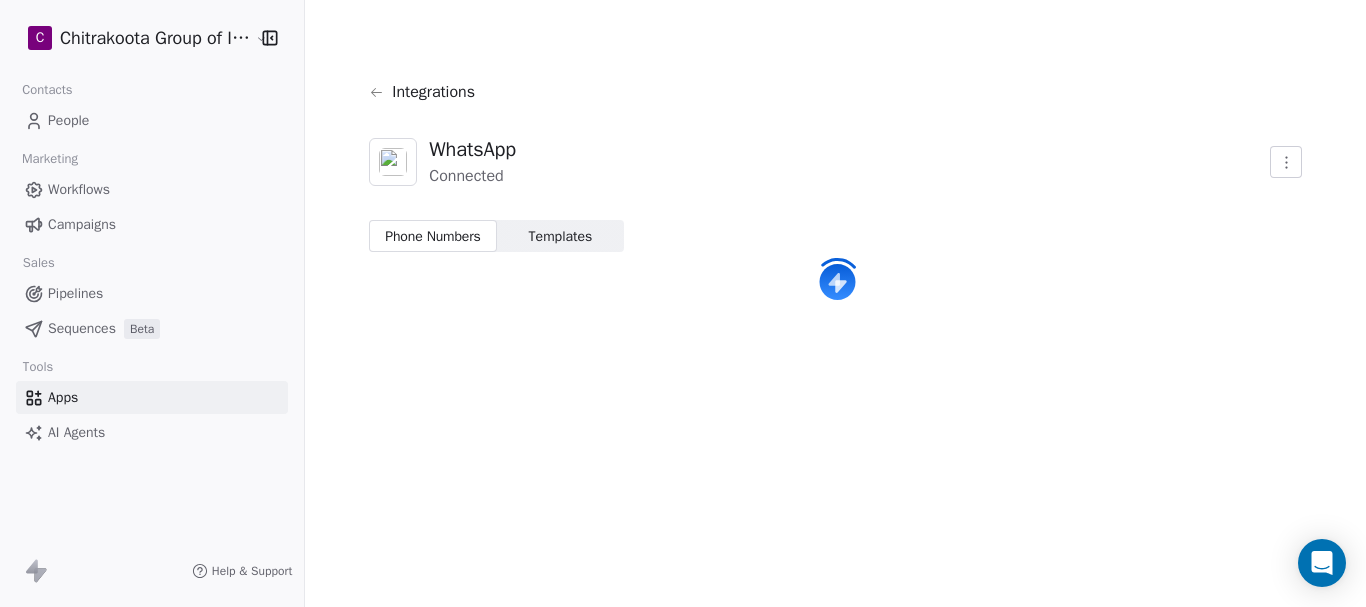 scroll, scrollTop: 0, scrollLeft: 0, axis: both 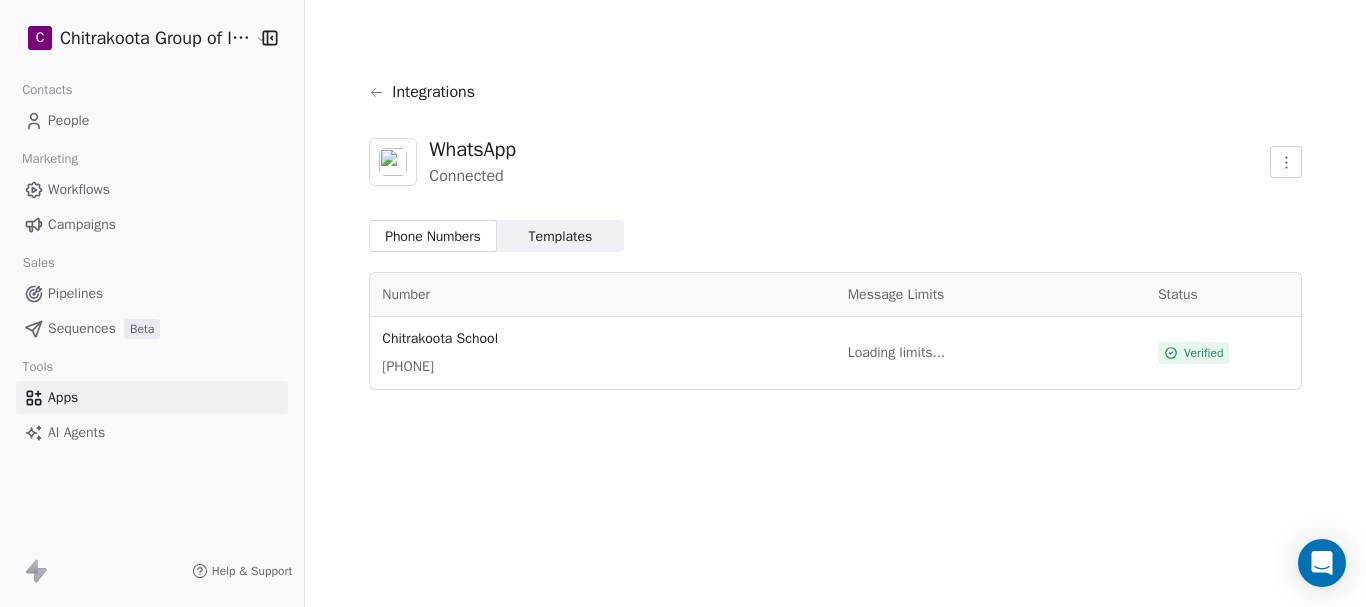 click on "Templates" at bounding box center [561, 236] 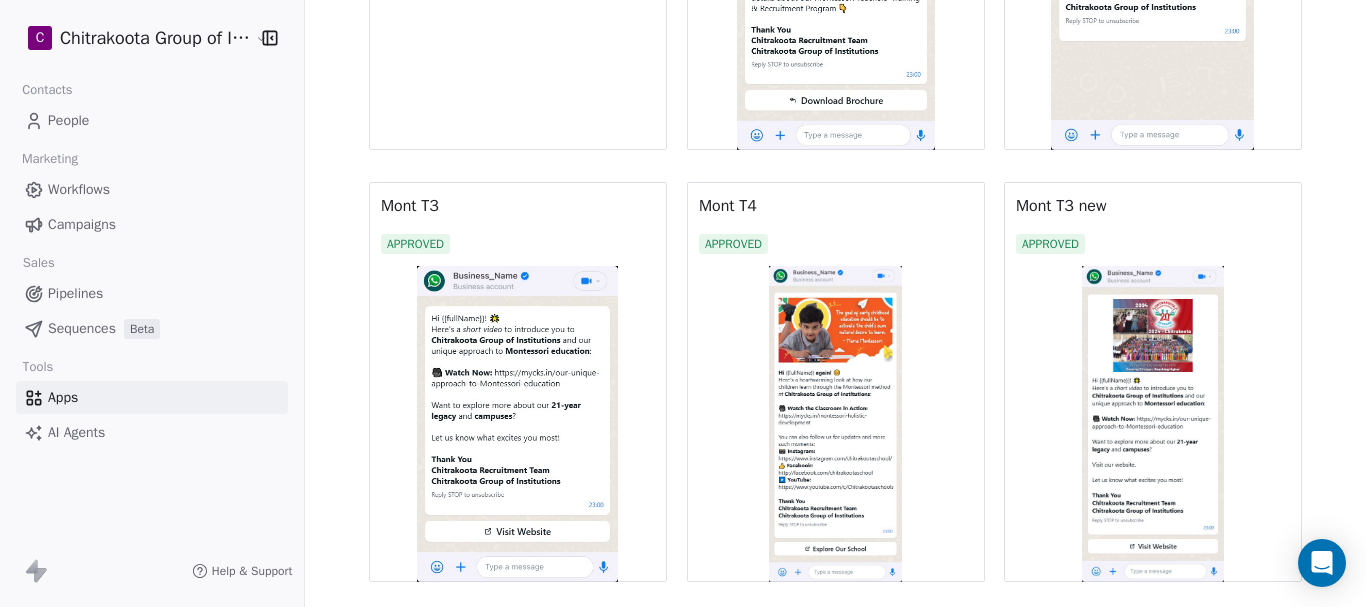 scroll, scrollTop: 900, scrollLeft: 0, axis: vertical 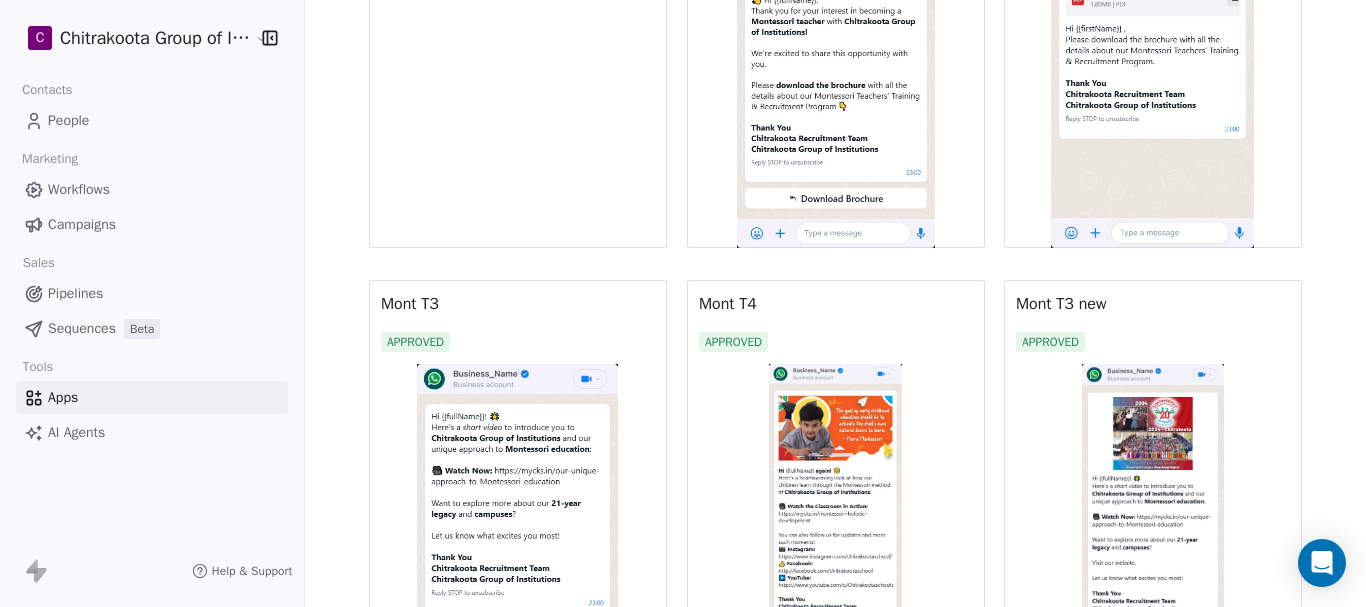 click at bounding box center (518, 522) 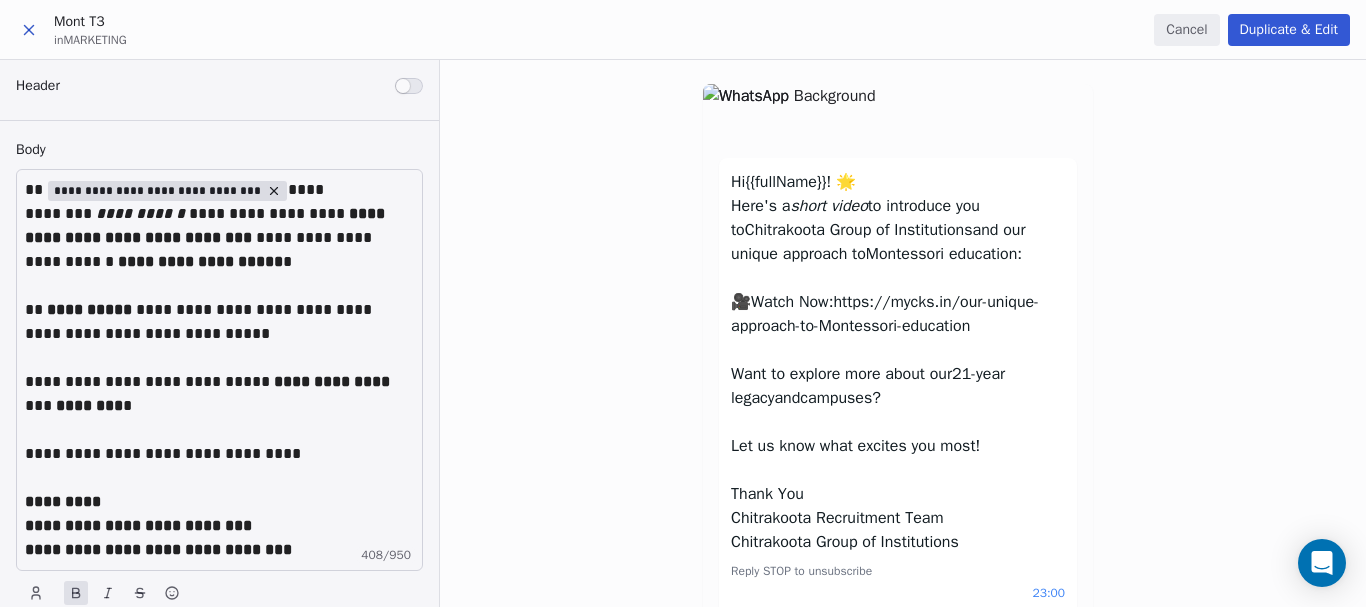 scroll, scrollTop: 0, scrollLeft: 0, axis: both 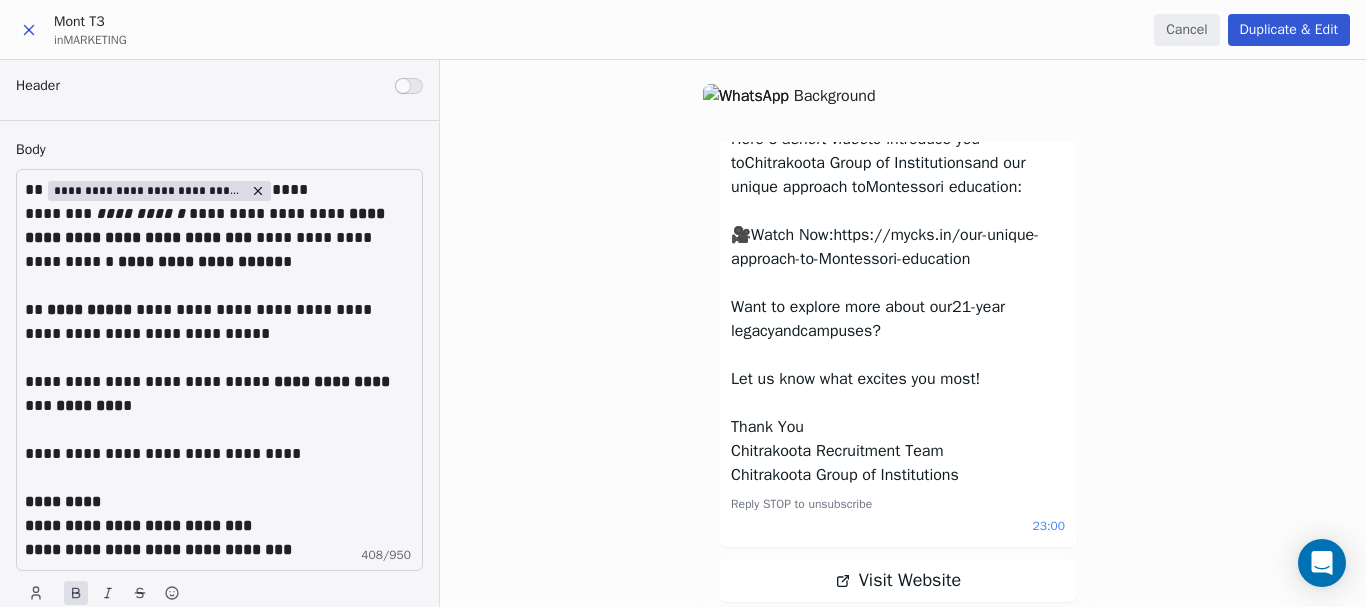 click 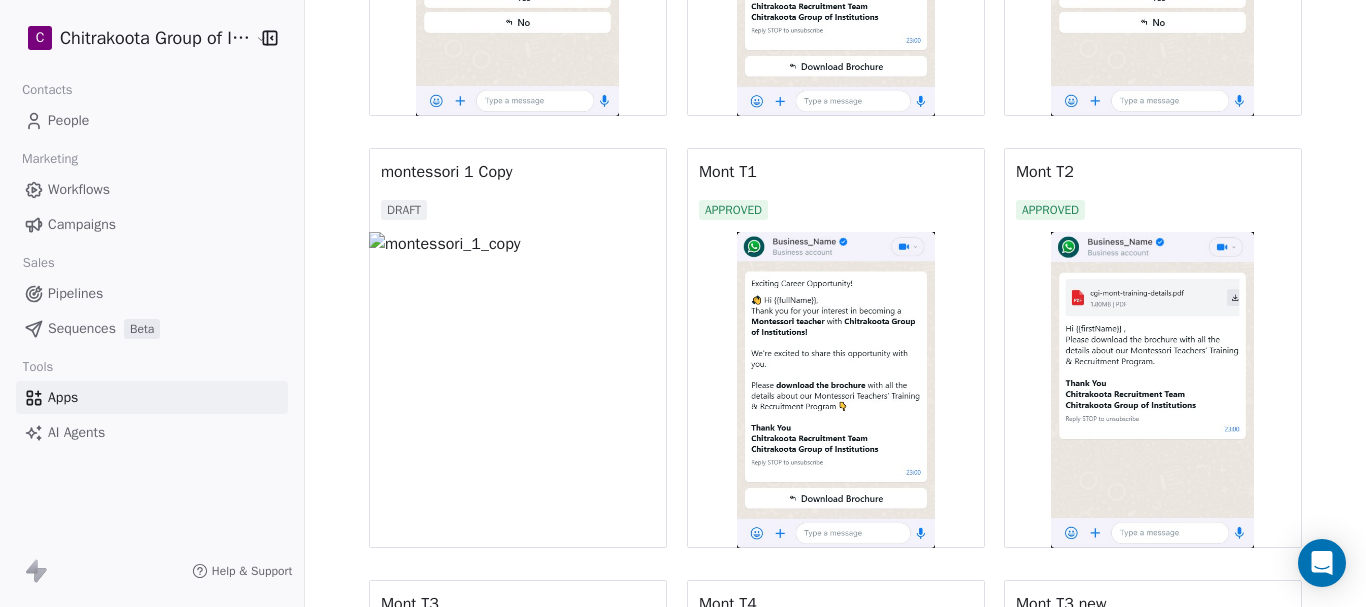 scroll, scrollTop: 1000, scrollLeft: 0, axis: vertical 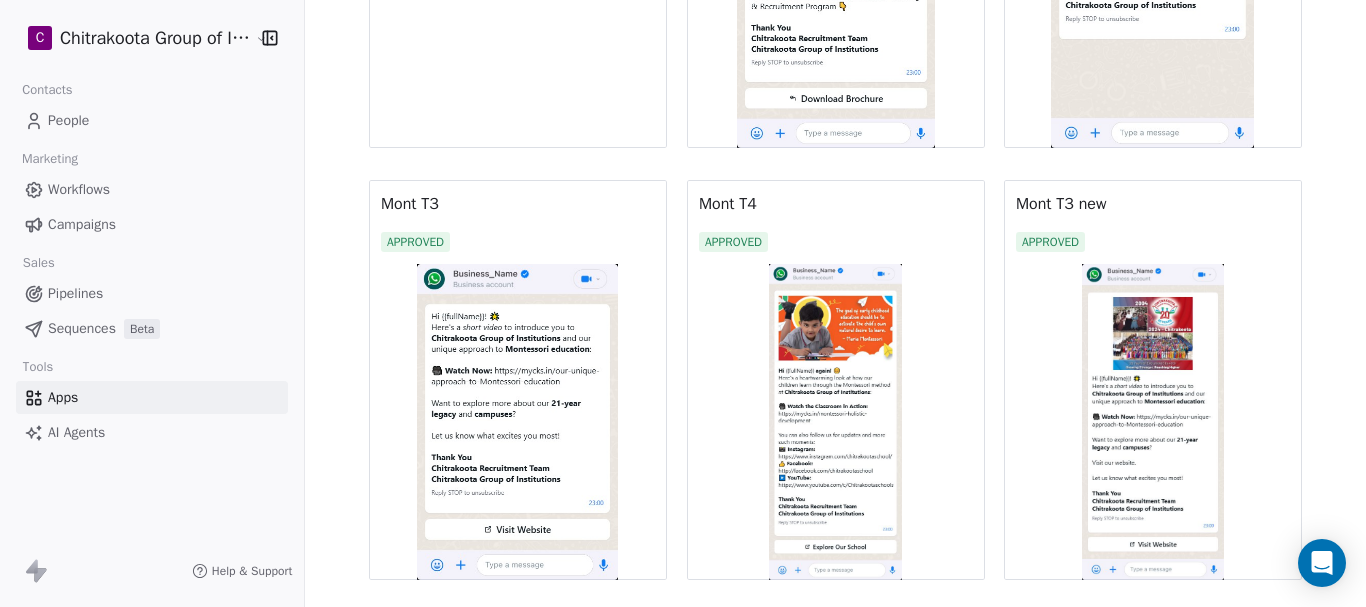 click at bounding box center [1153, 422] 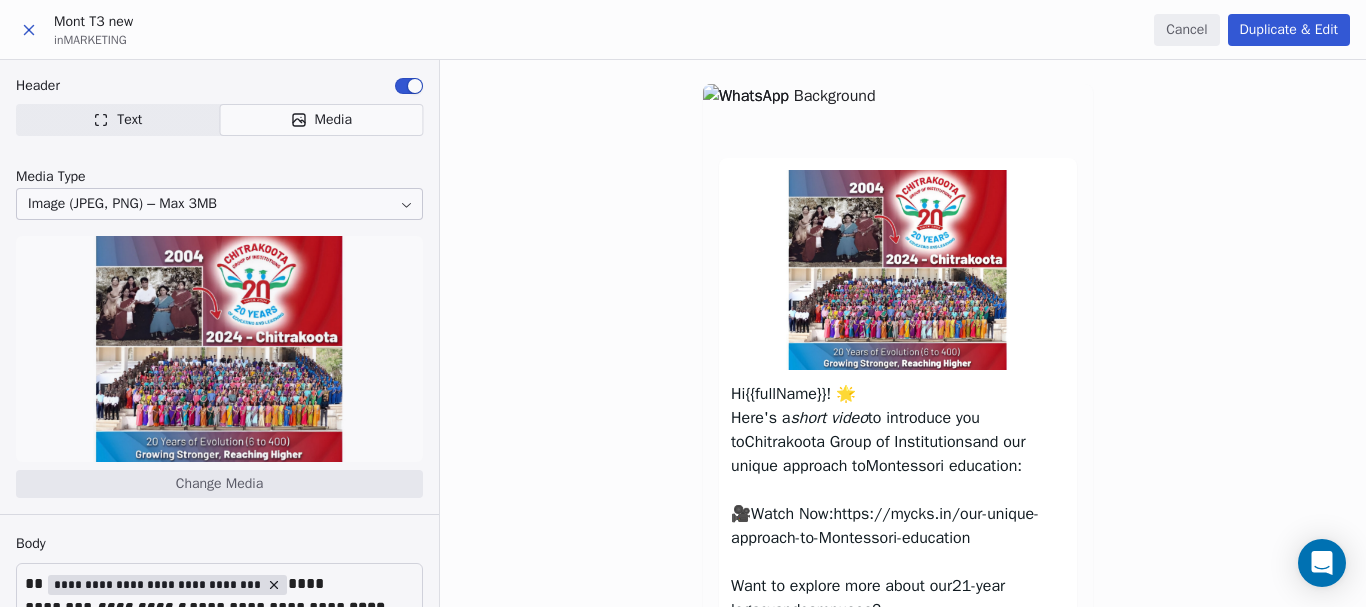scroll, scrollTop: 0, scrollLeft: 0, axis: both 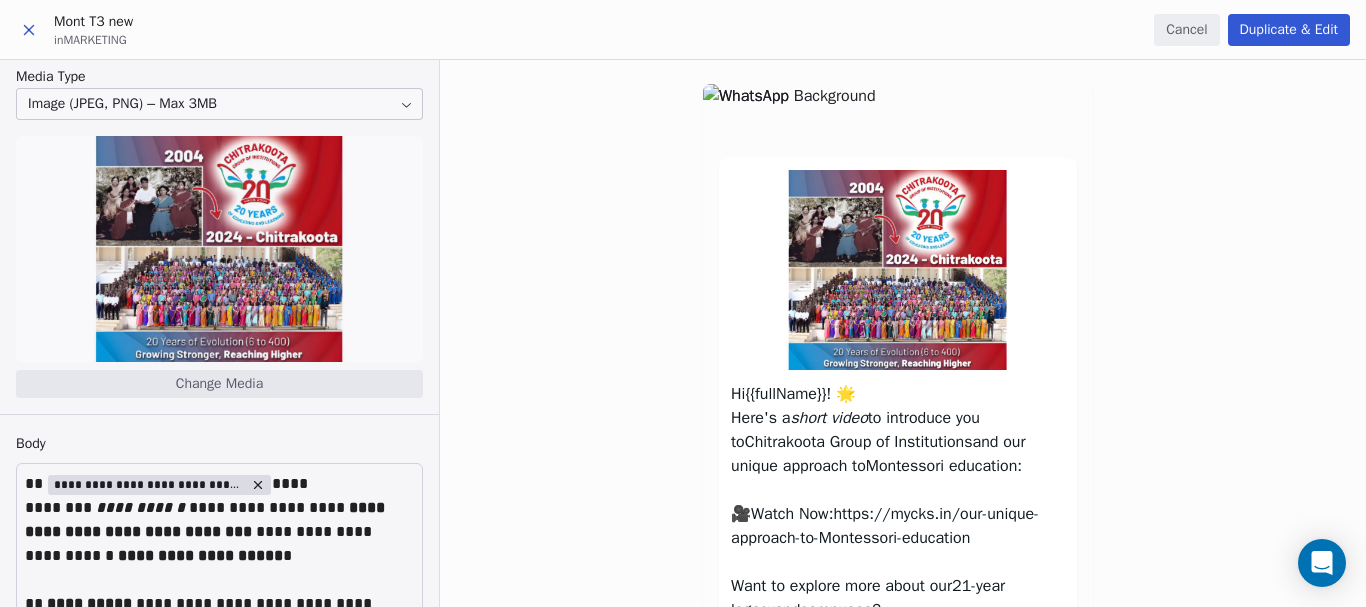 click 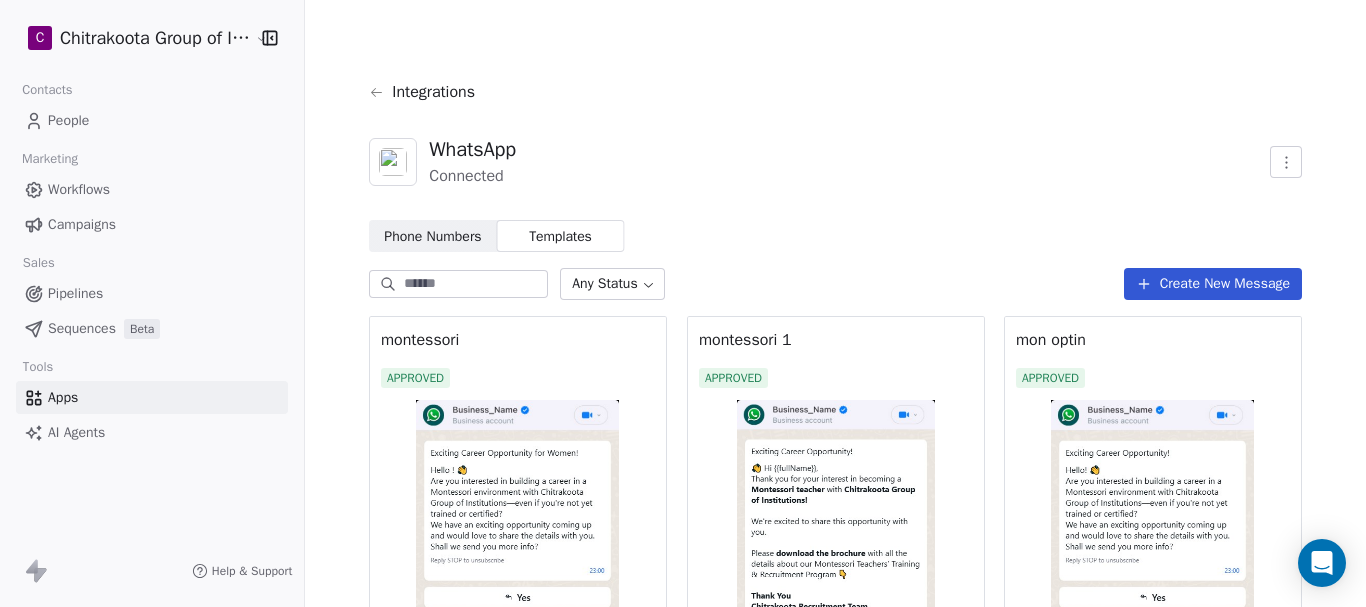 click 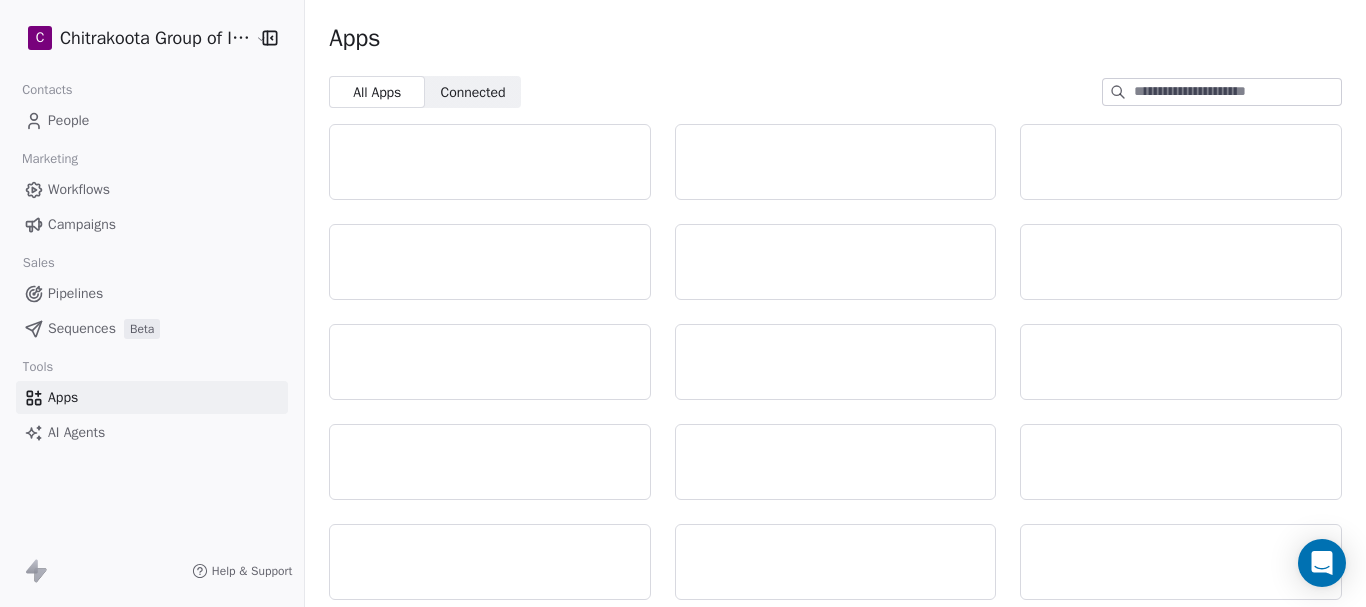 click on "People" at bounding box center (68, 120) 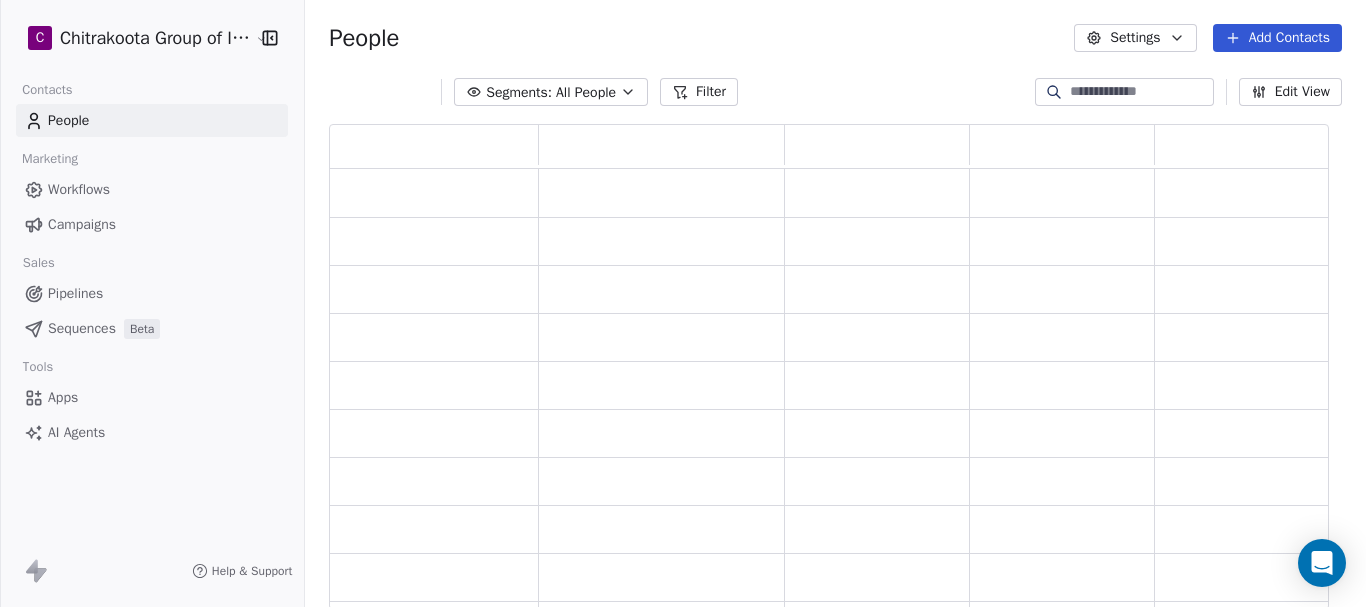 scroll, scrollTop: 16, scrollLeft: 16, axis: both 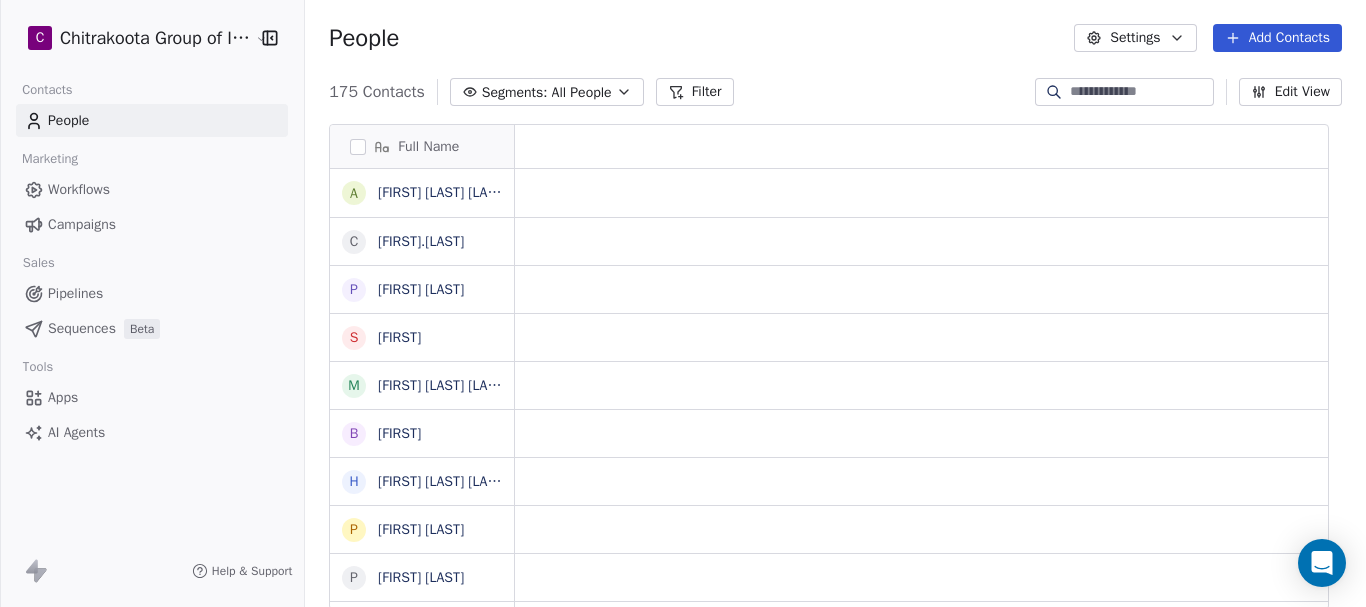 click at bounding box center [1140, 92] 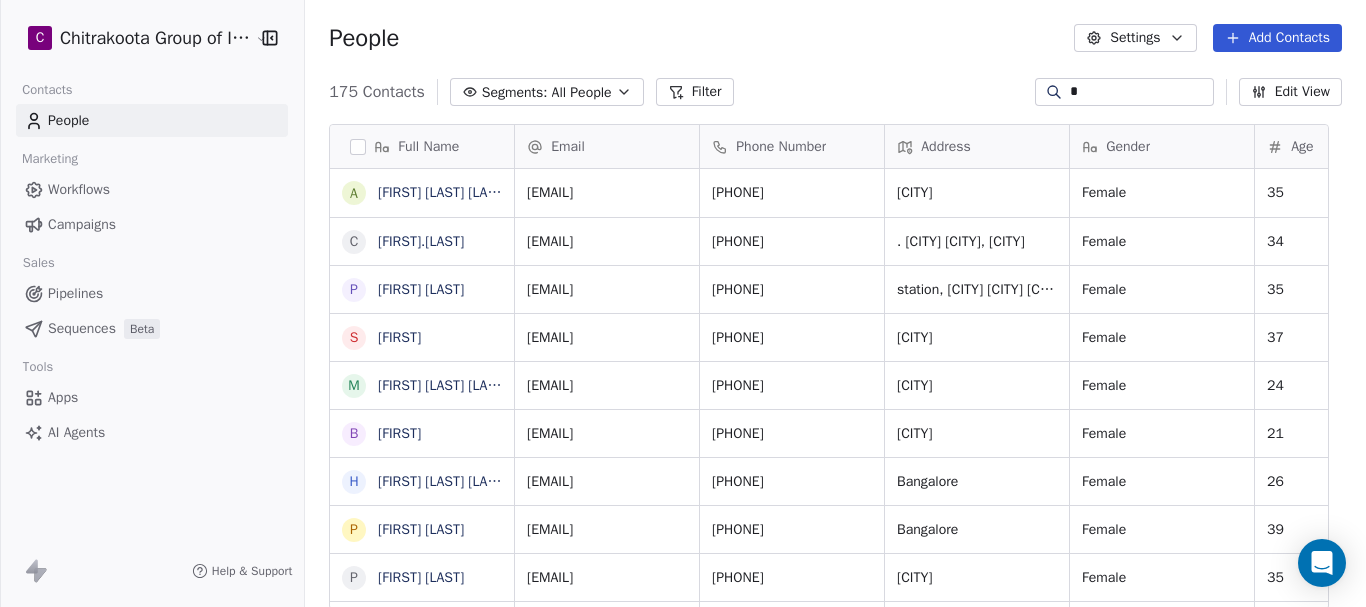 scroll, scrollTop: 16, scrollLeft: 16, axis: both 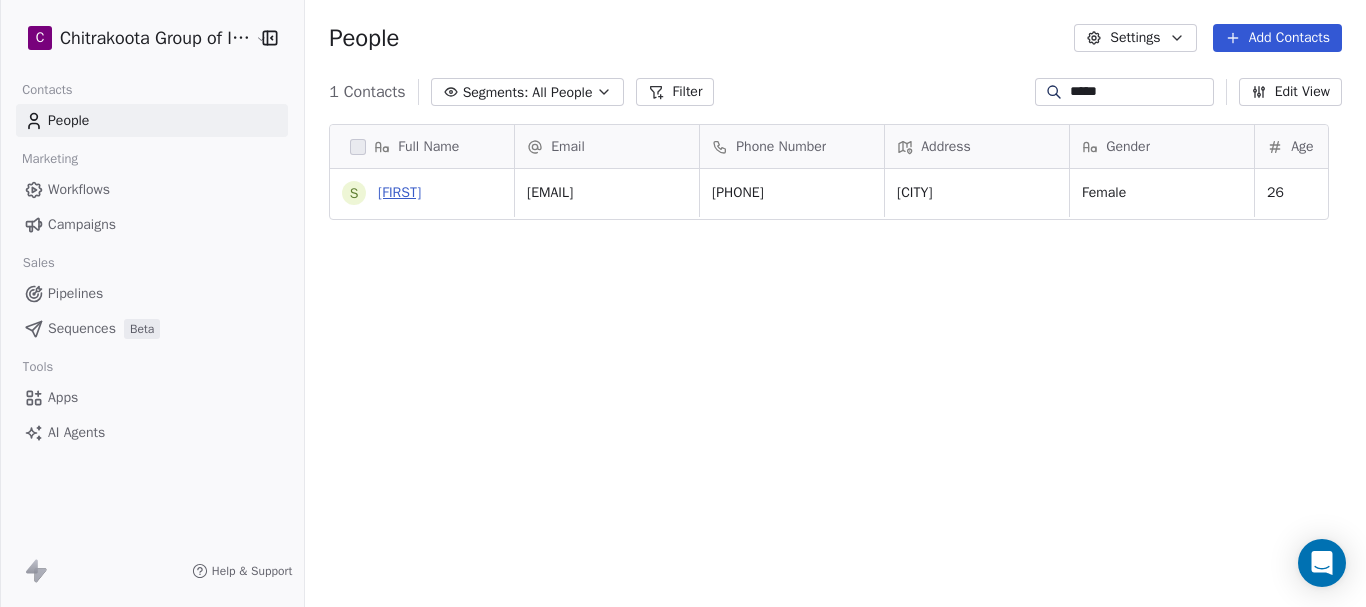 type on "*****" 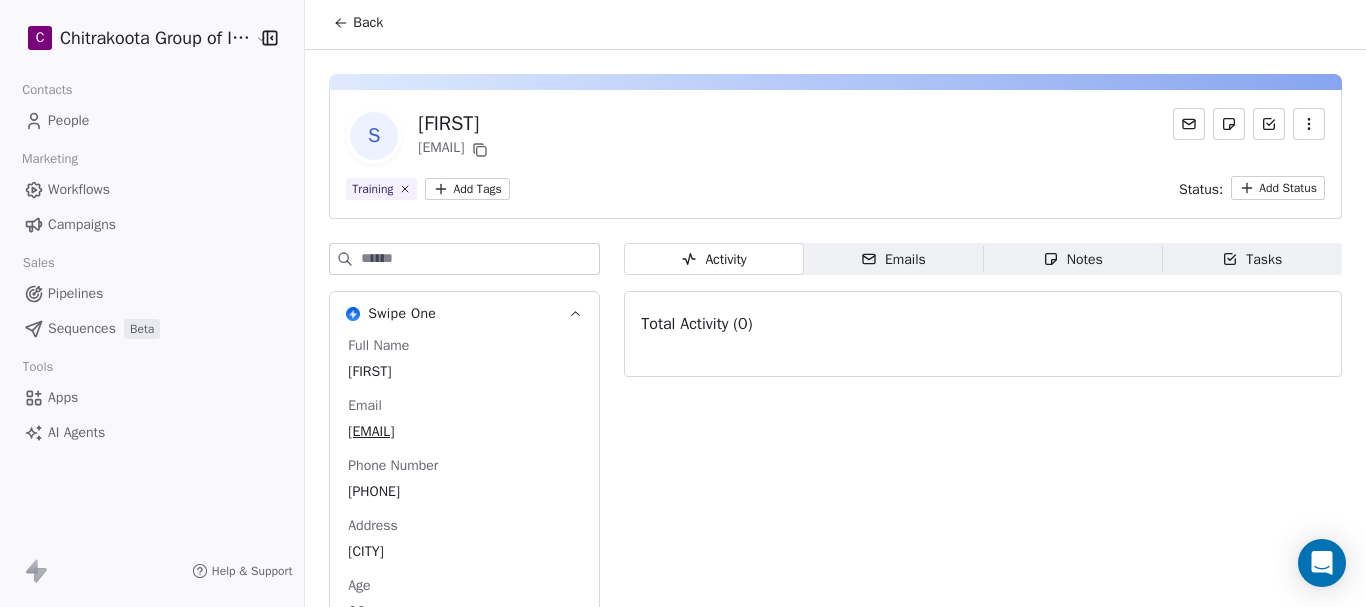 scroll, scrollTop: 0, scrollLeft: 0, axis: both 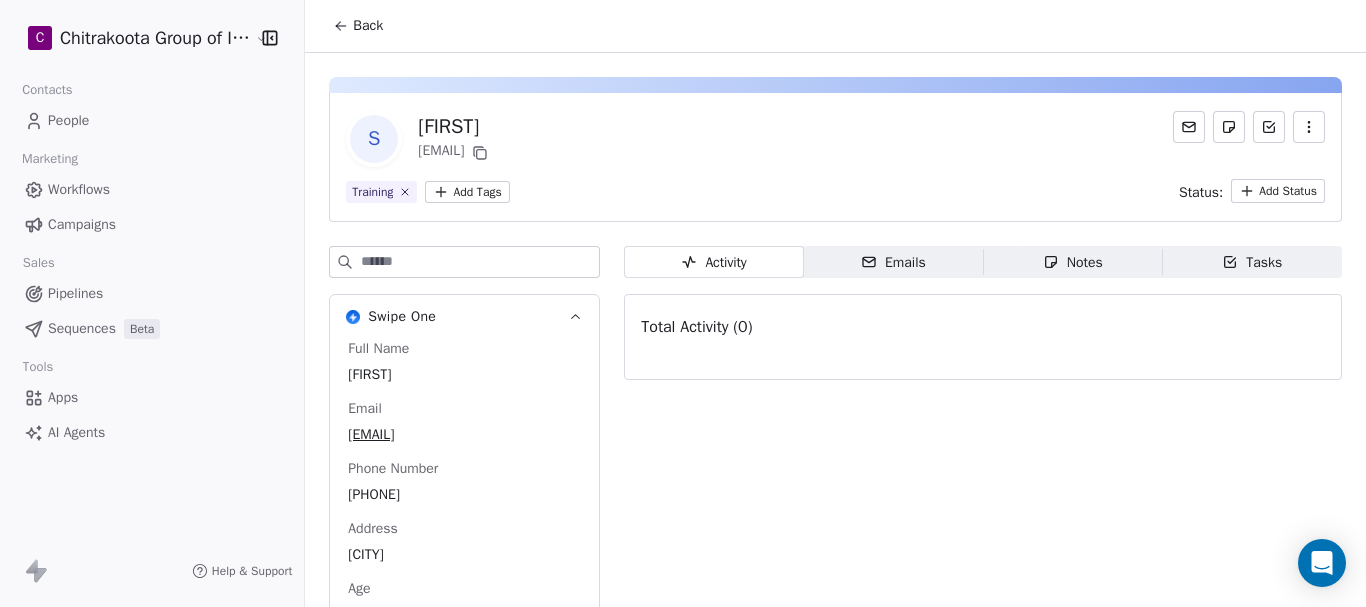 click on "Back" at bounding box center (358, 26) 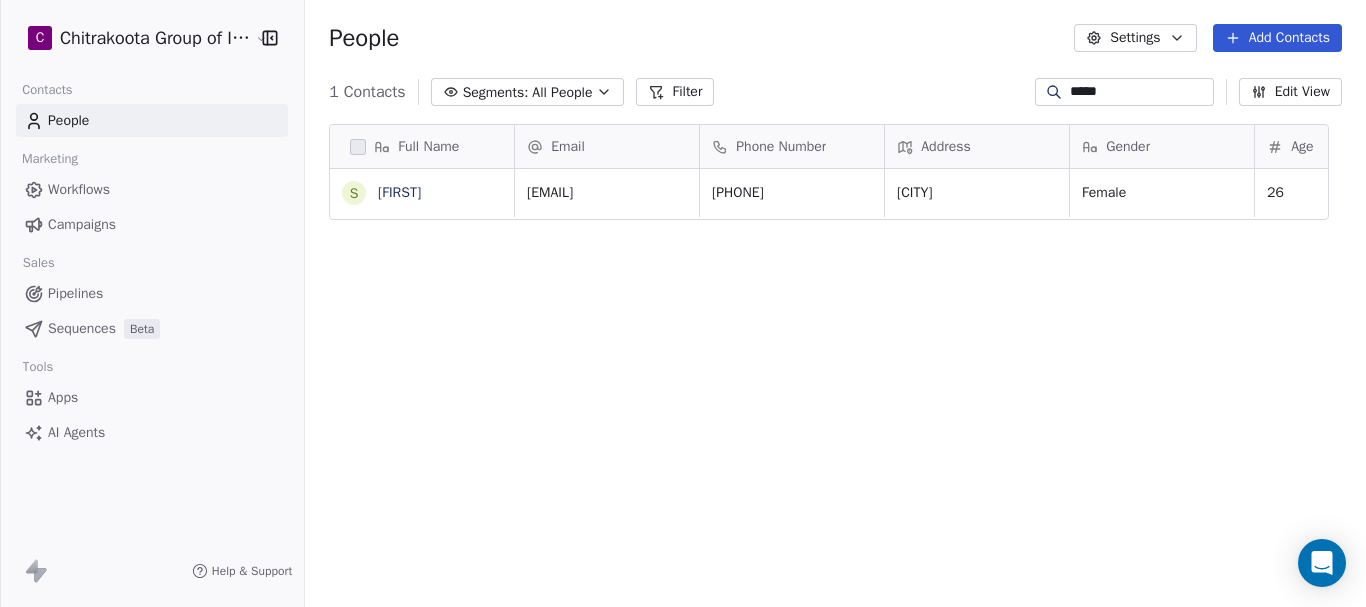 scroll, scrollTop: 16, scrollLeft: 16, axis: both 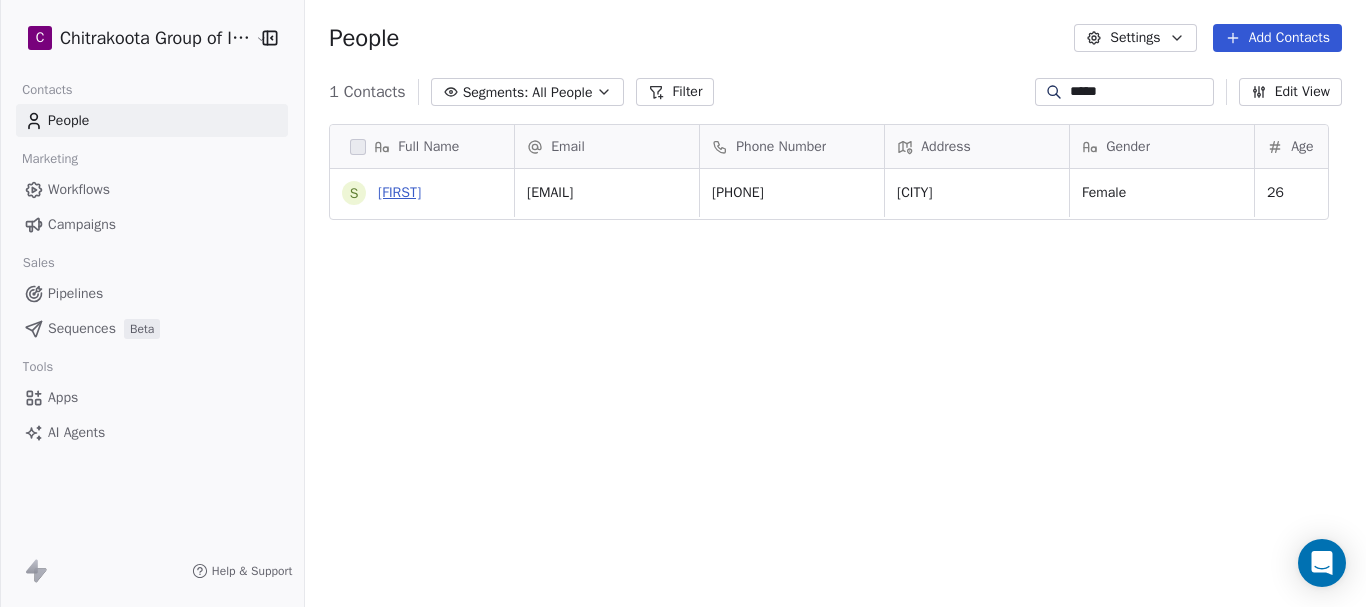 click on "[FIRST]" at bounding box center (399, 192) 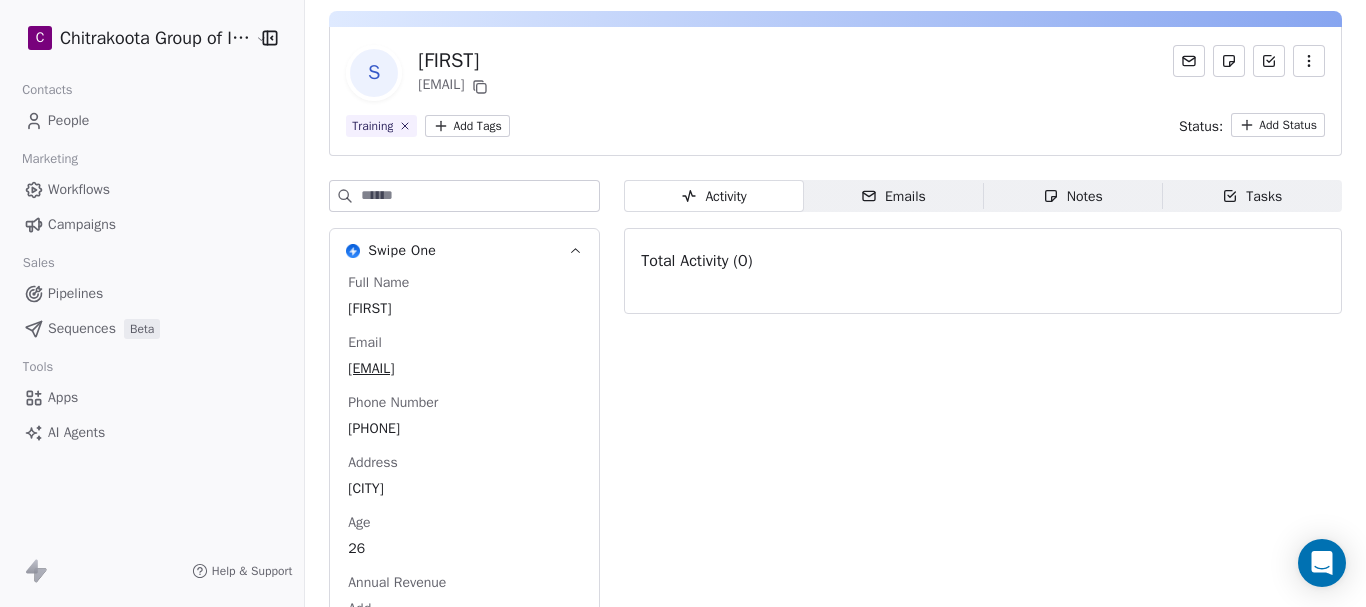 scroll, scrollTop: 0, scrollLeft: 0, axis: both 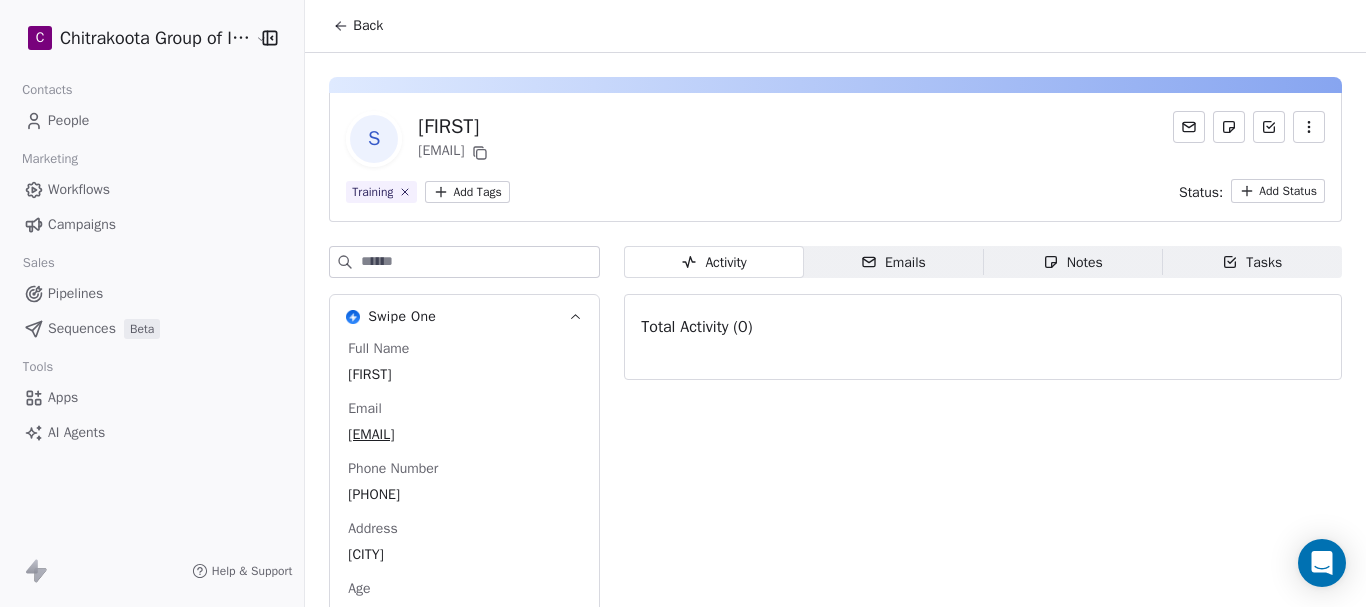 click on "Back" at bounding box center (368, 26) 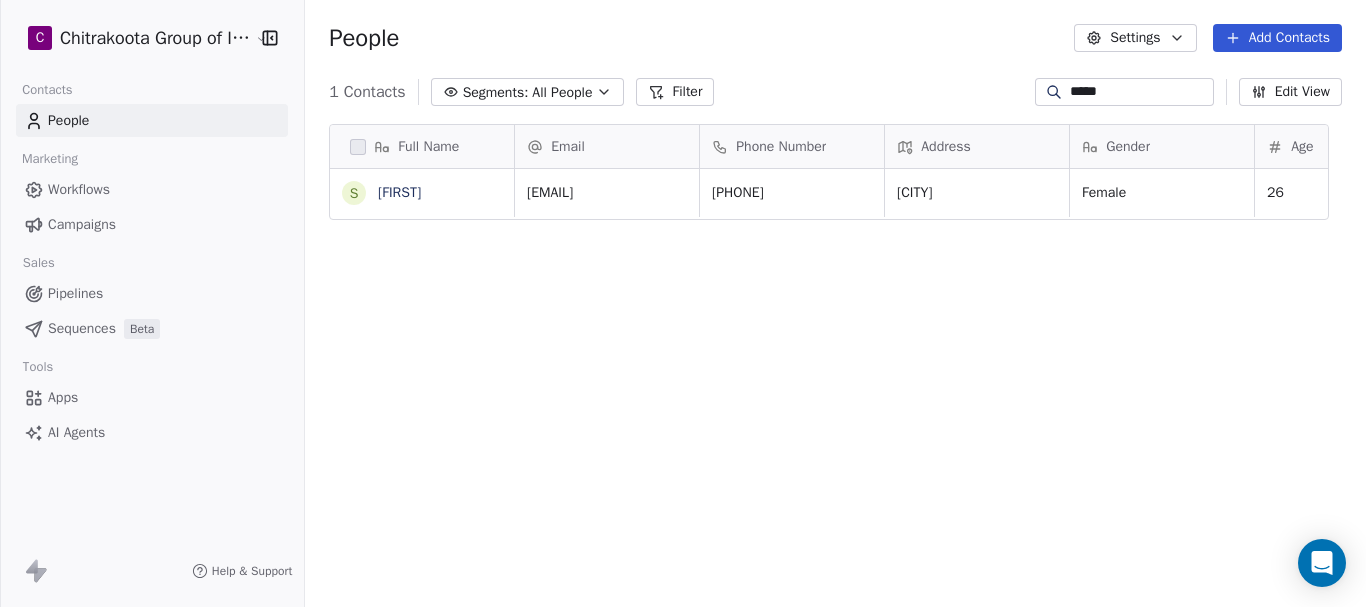 scroll, scrollTop: 16, scrollLeft: 16, axis: both 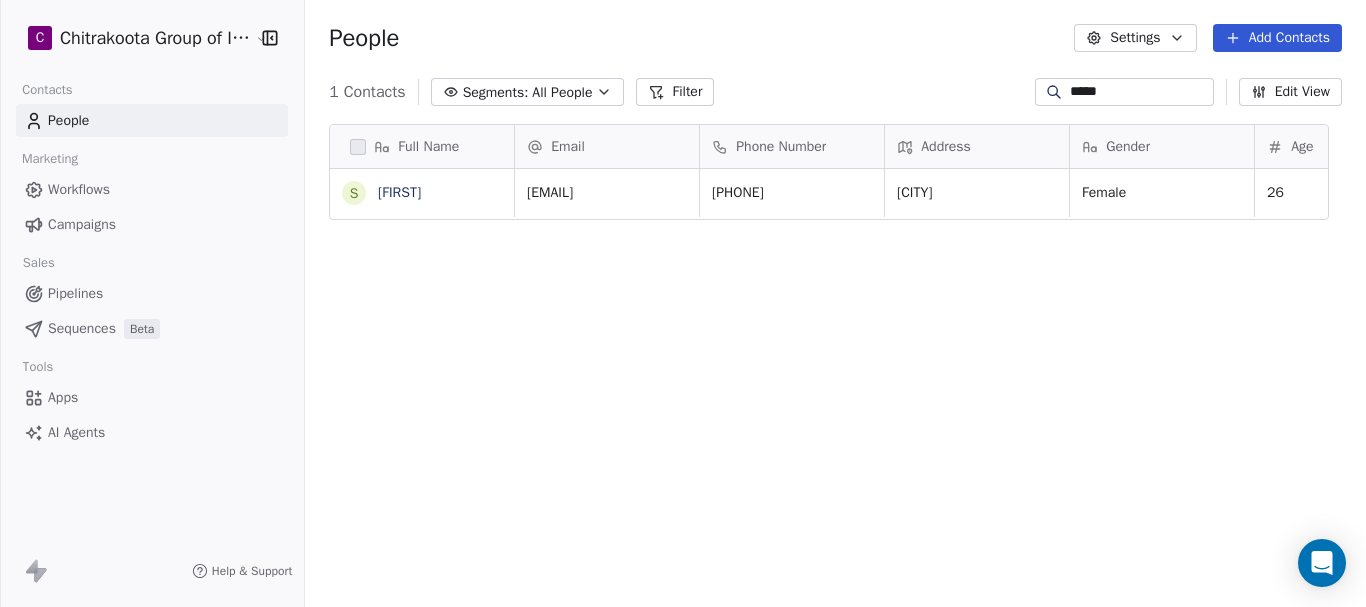 click on "*****" at bounding box center (1140, 92) 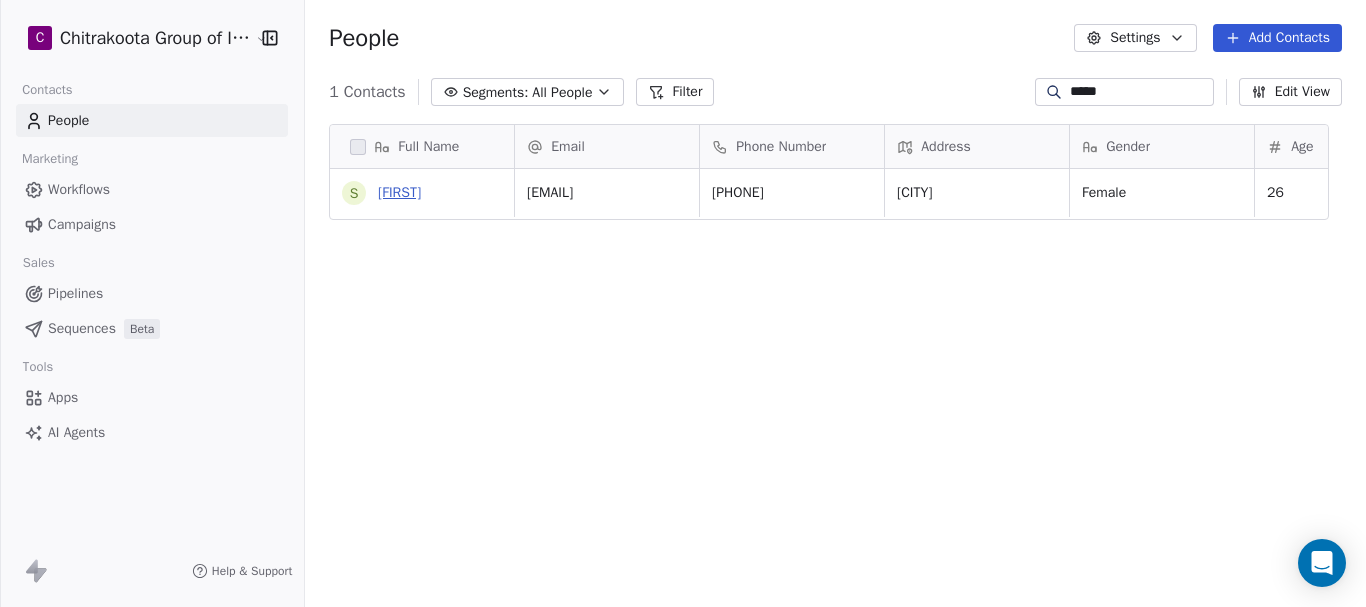 click on "[FIRST]" at bounding box center [399, 192] 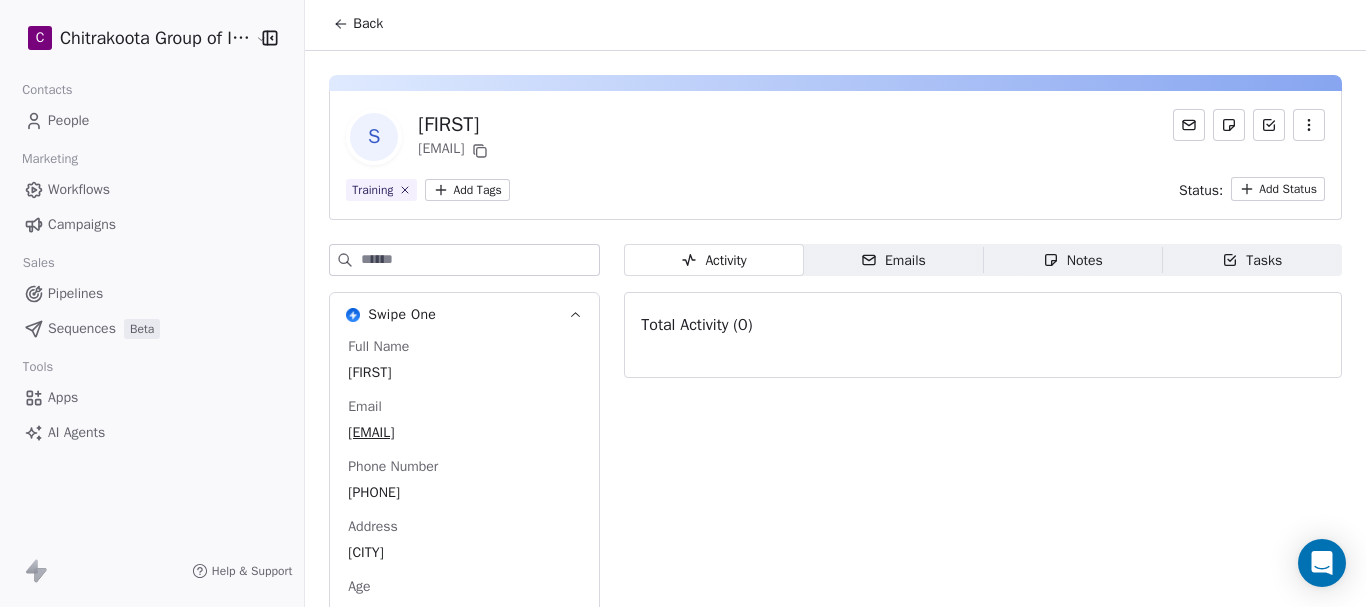 scroll, scrollTop: 0, scrollLeft: 0, axis: both 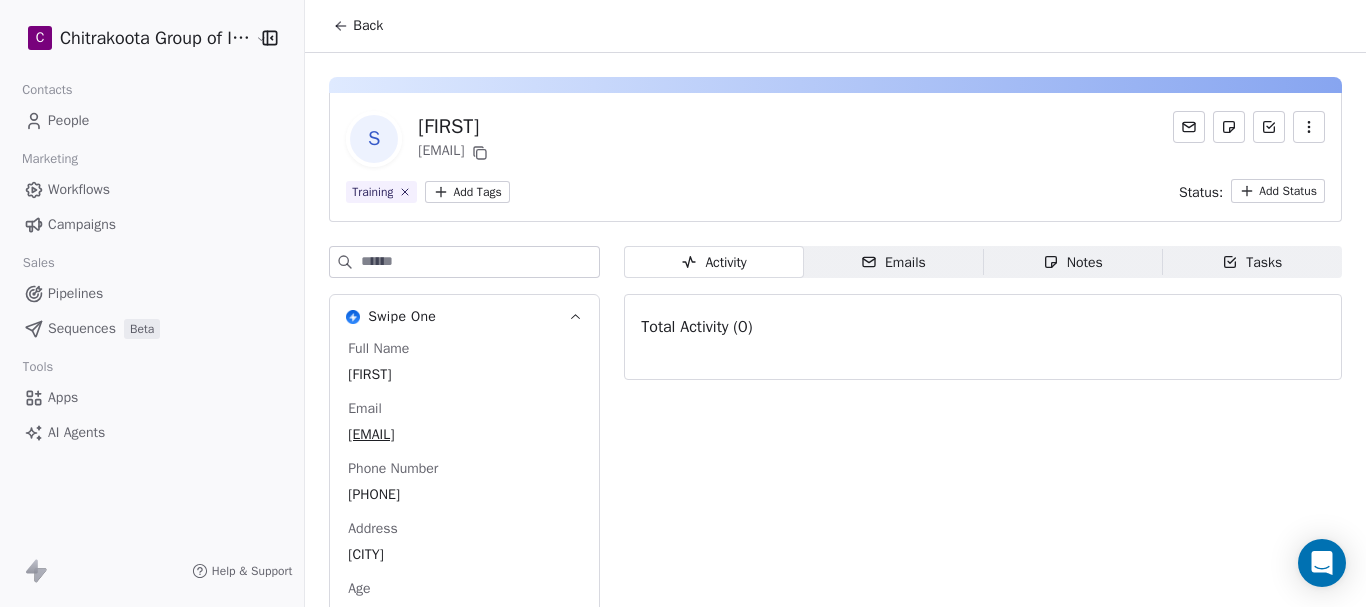 click on "Back" at bounding box center [358, 26] 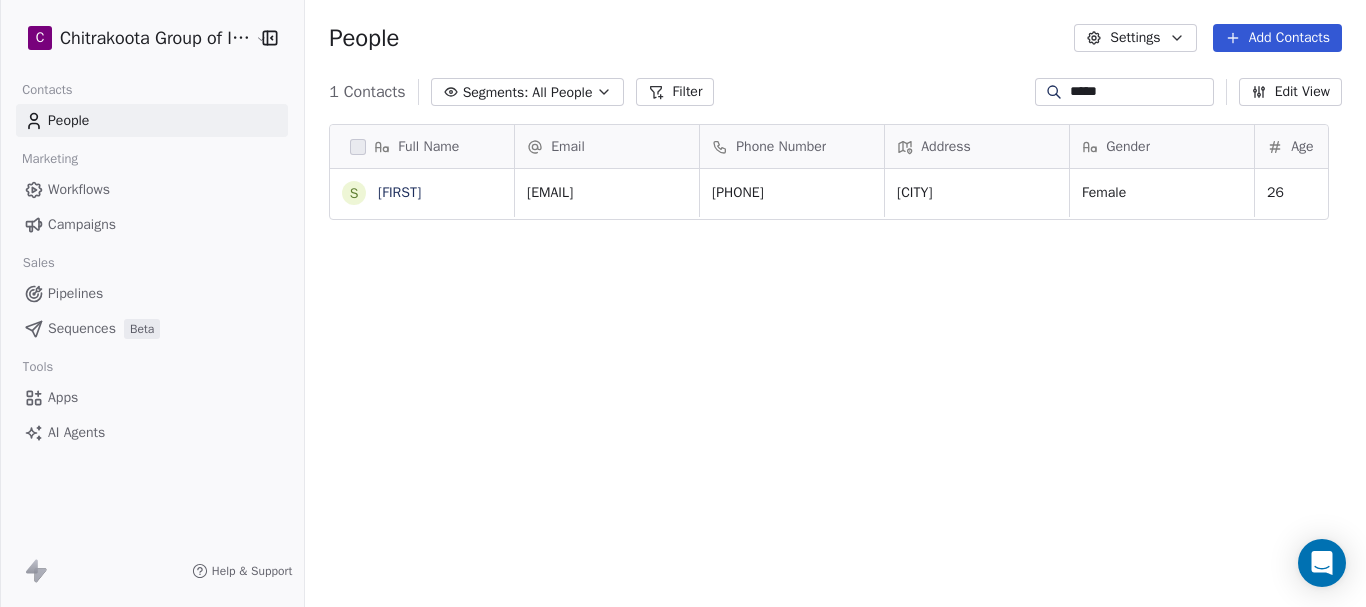 scroll, scrollTop: 16, scrollLeft: 16, axis: both 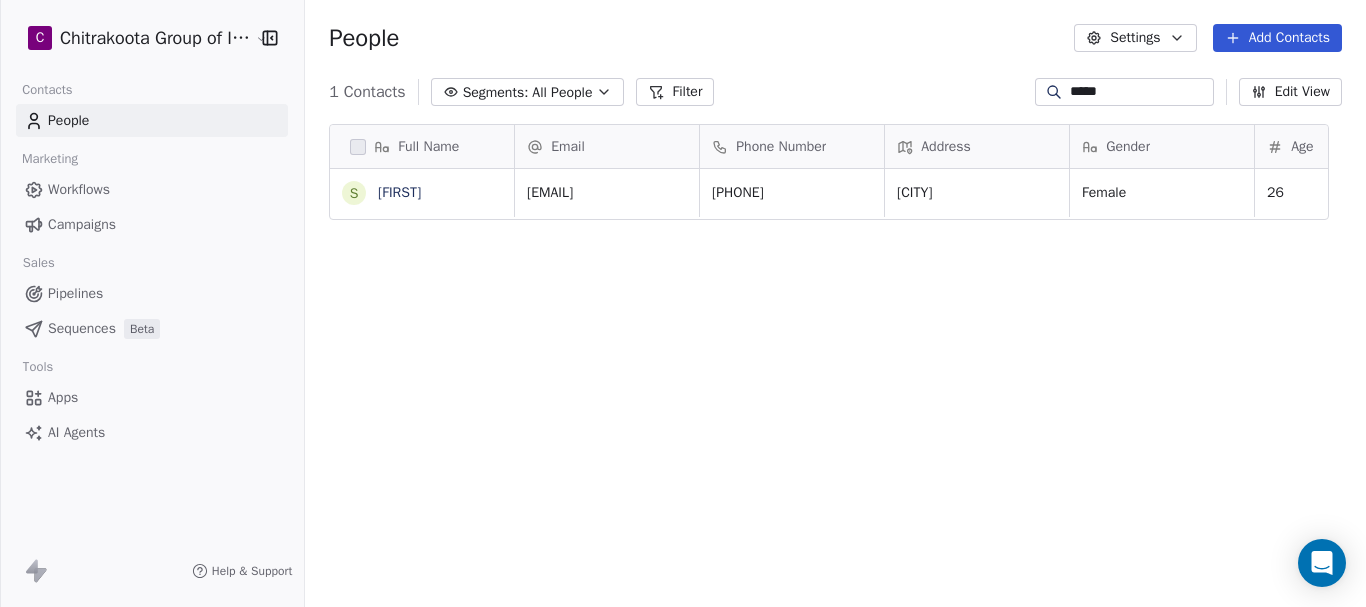click on "*****" at bounding box center (1140, 92) 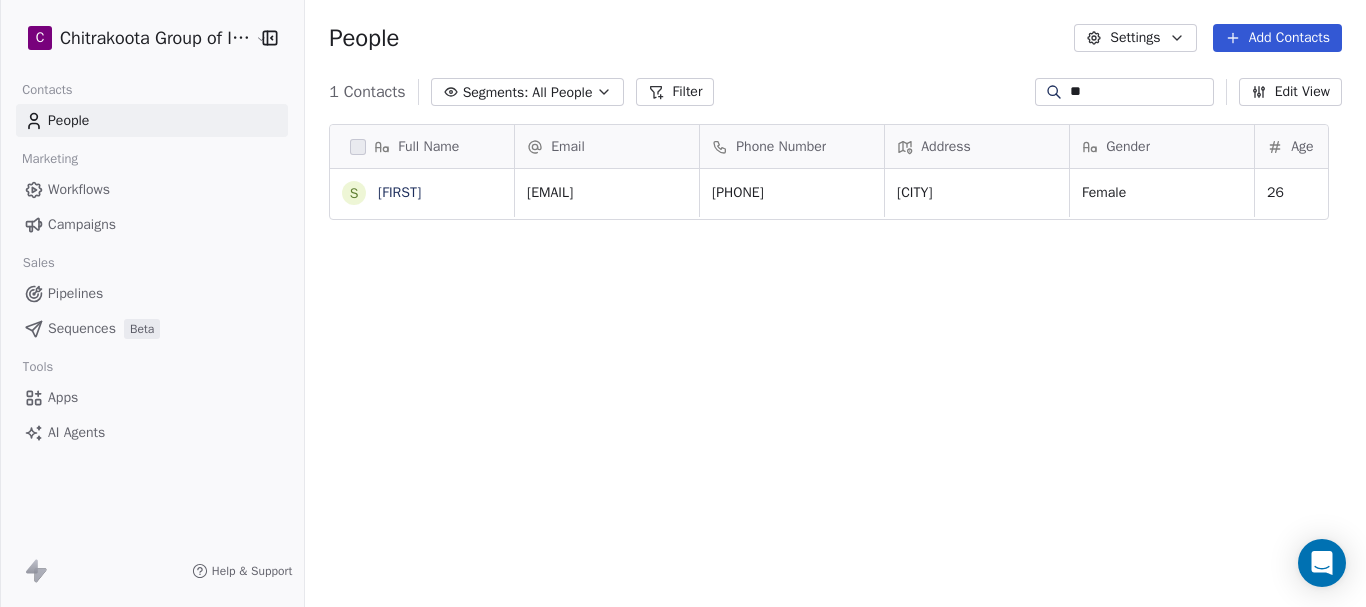 type on "*" 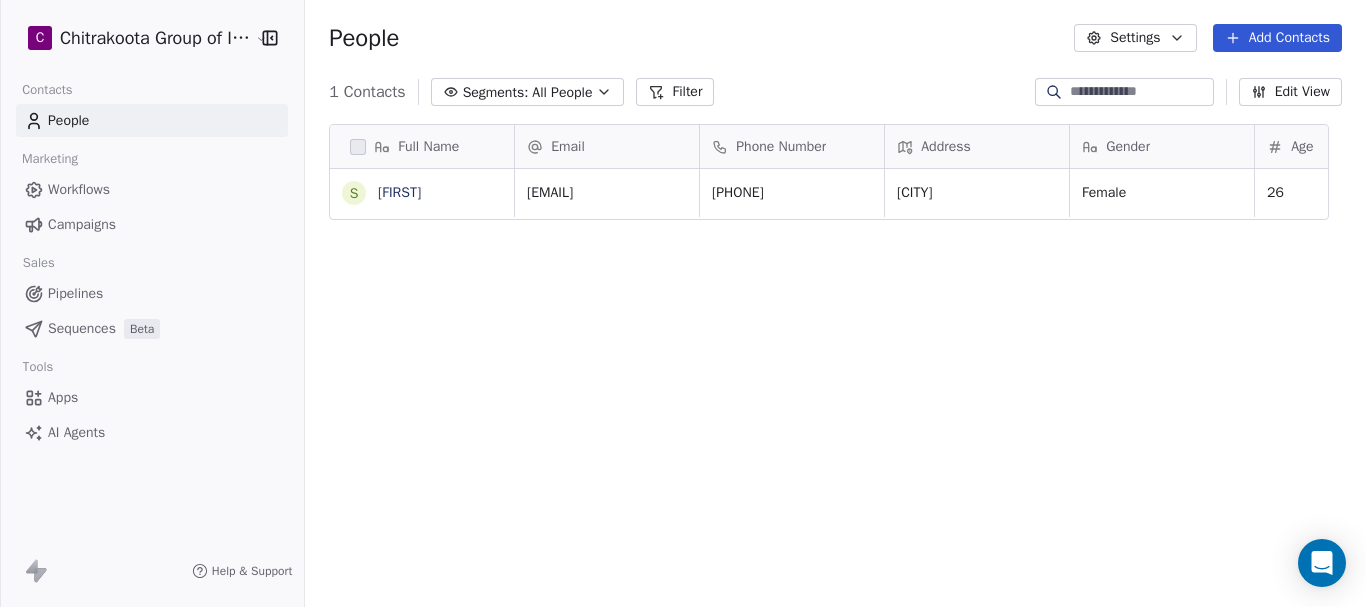 type 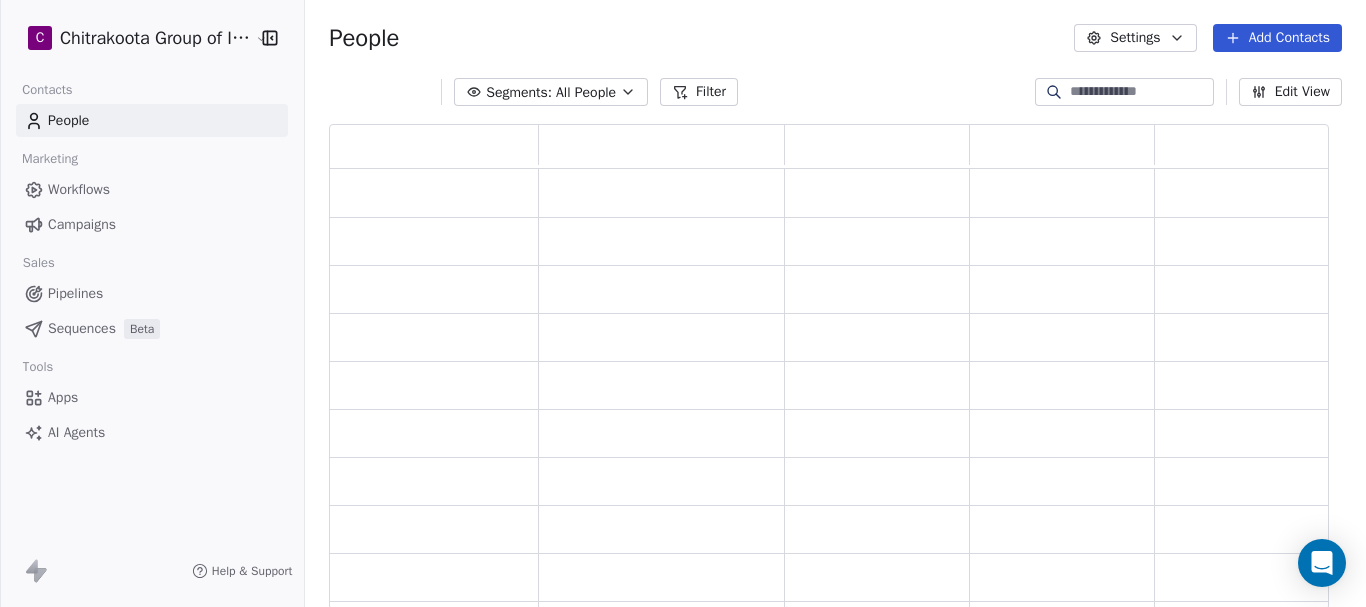 scroll, scrollTop: 0, scrollLeft: 0, axis: both 